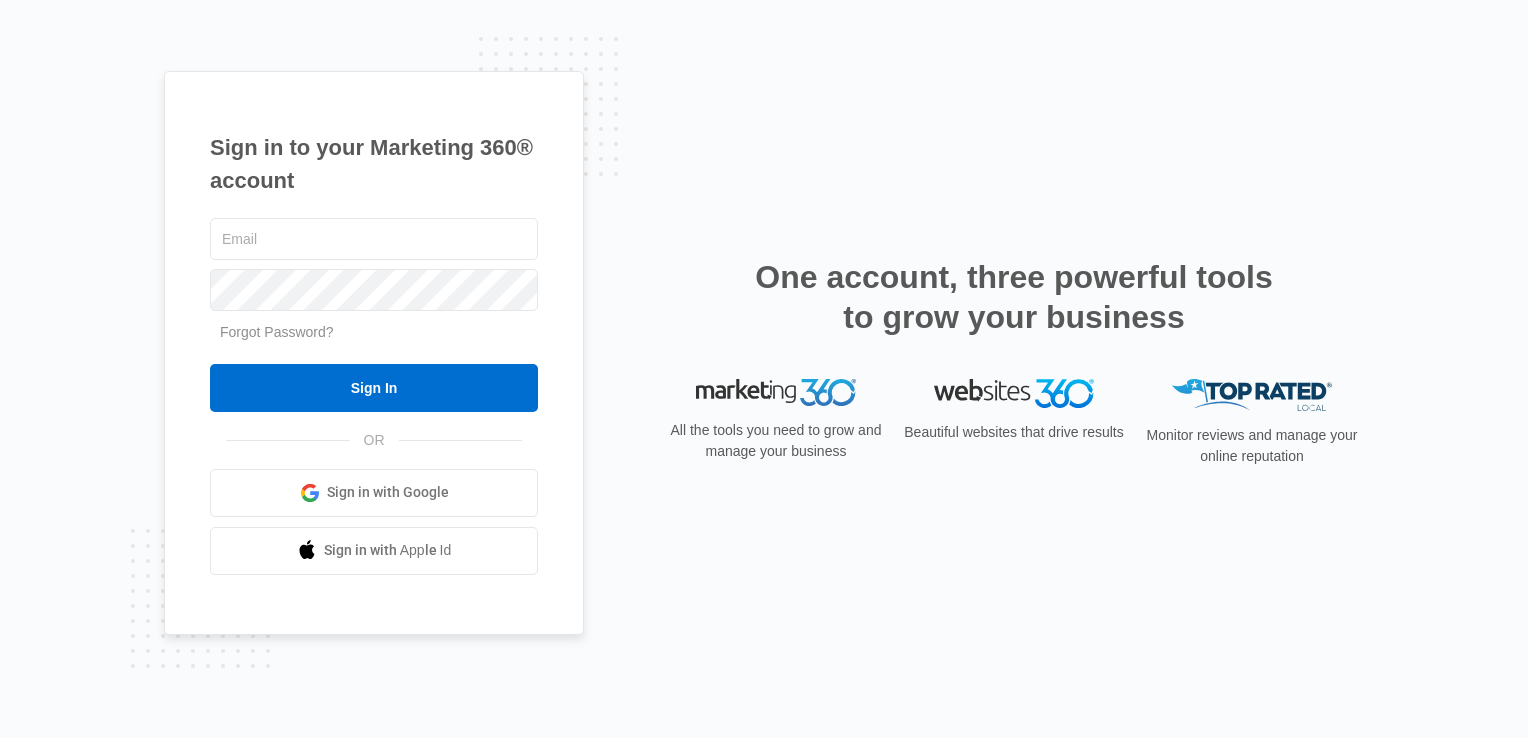 scroll, scrollTop: 0, scrollLeft: 0, axis: both 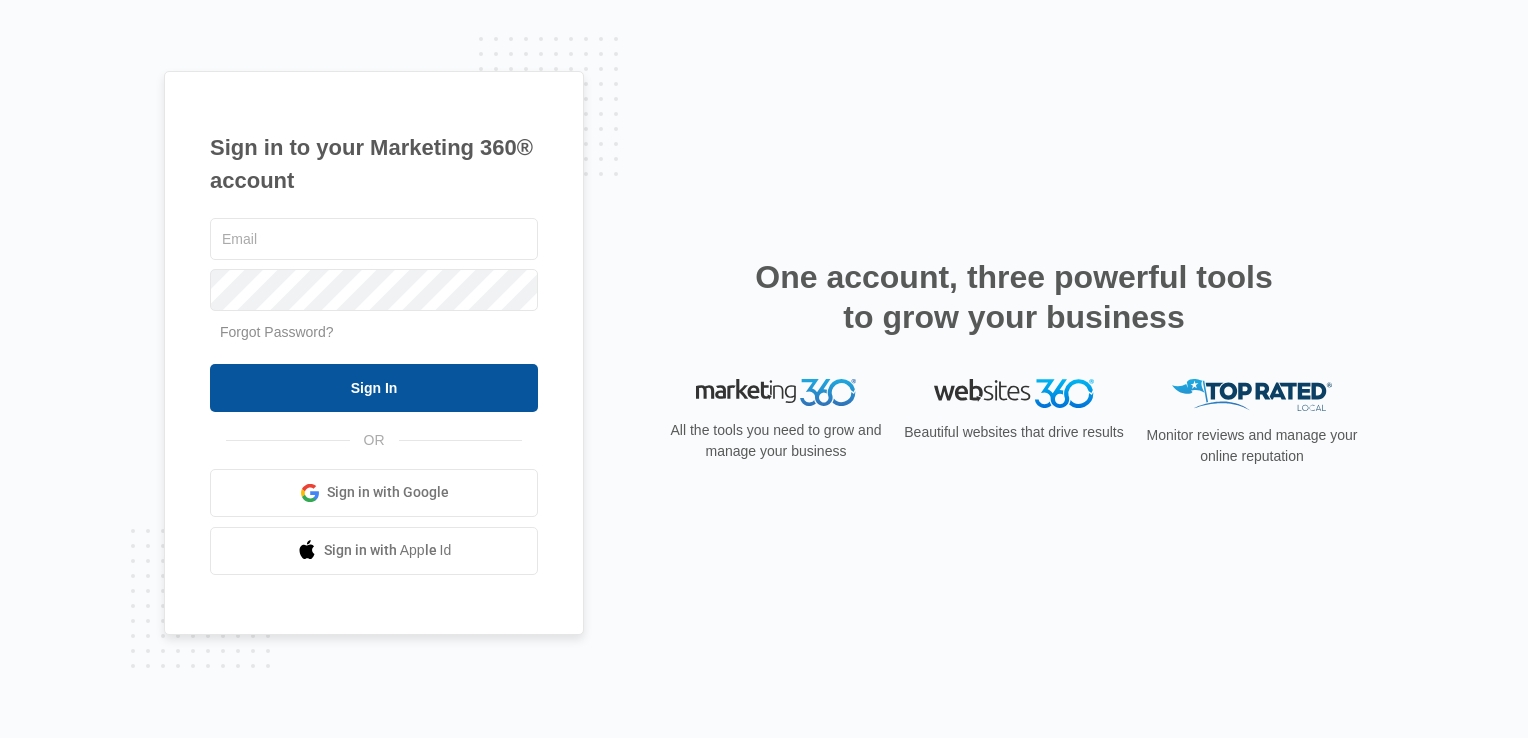 type on "[EMAIL]" 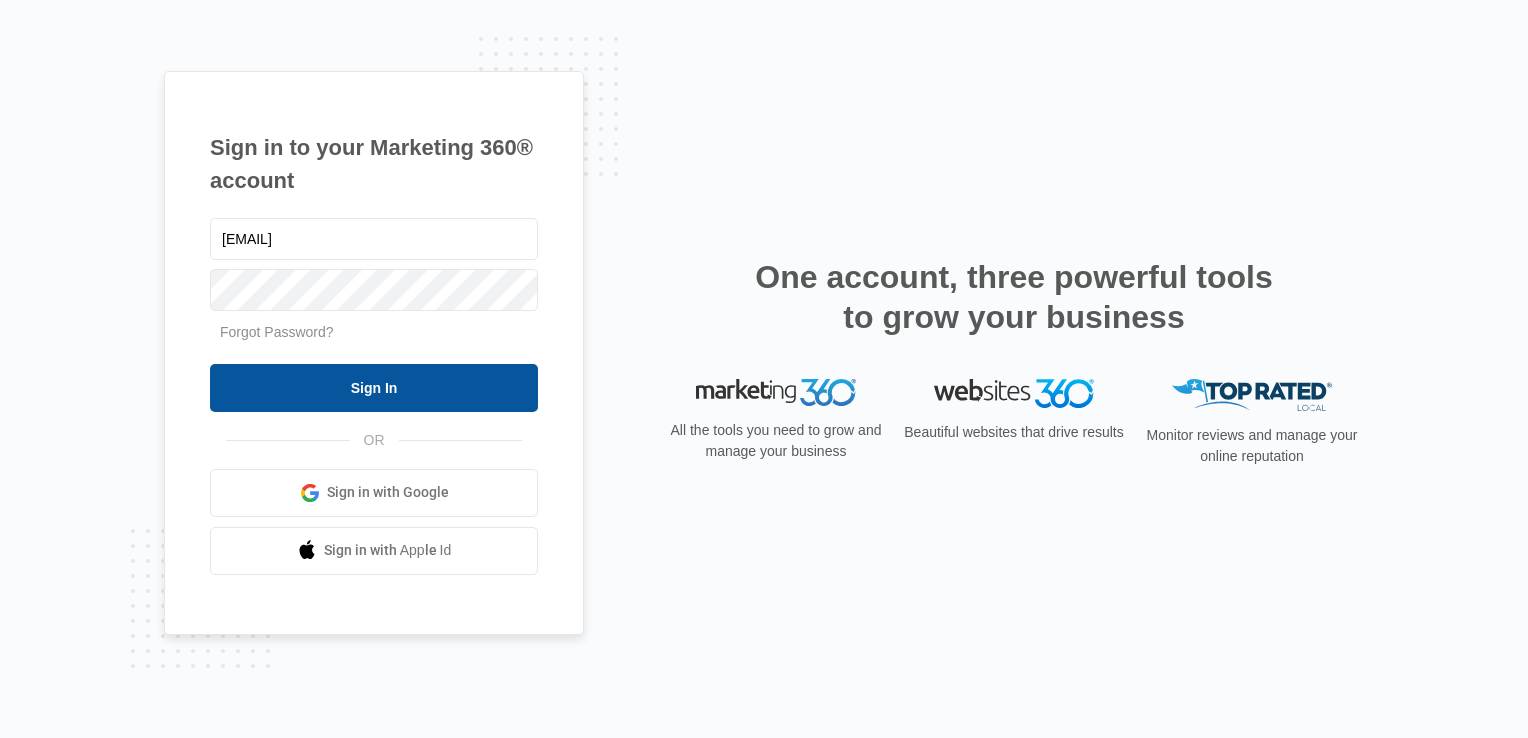 click on "Sign In" at bounding box center [374, 388] 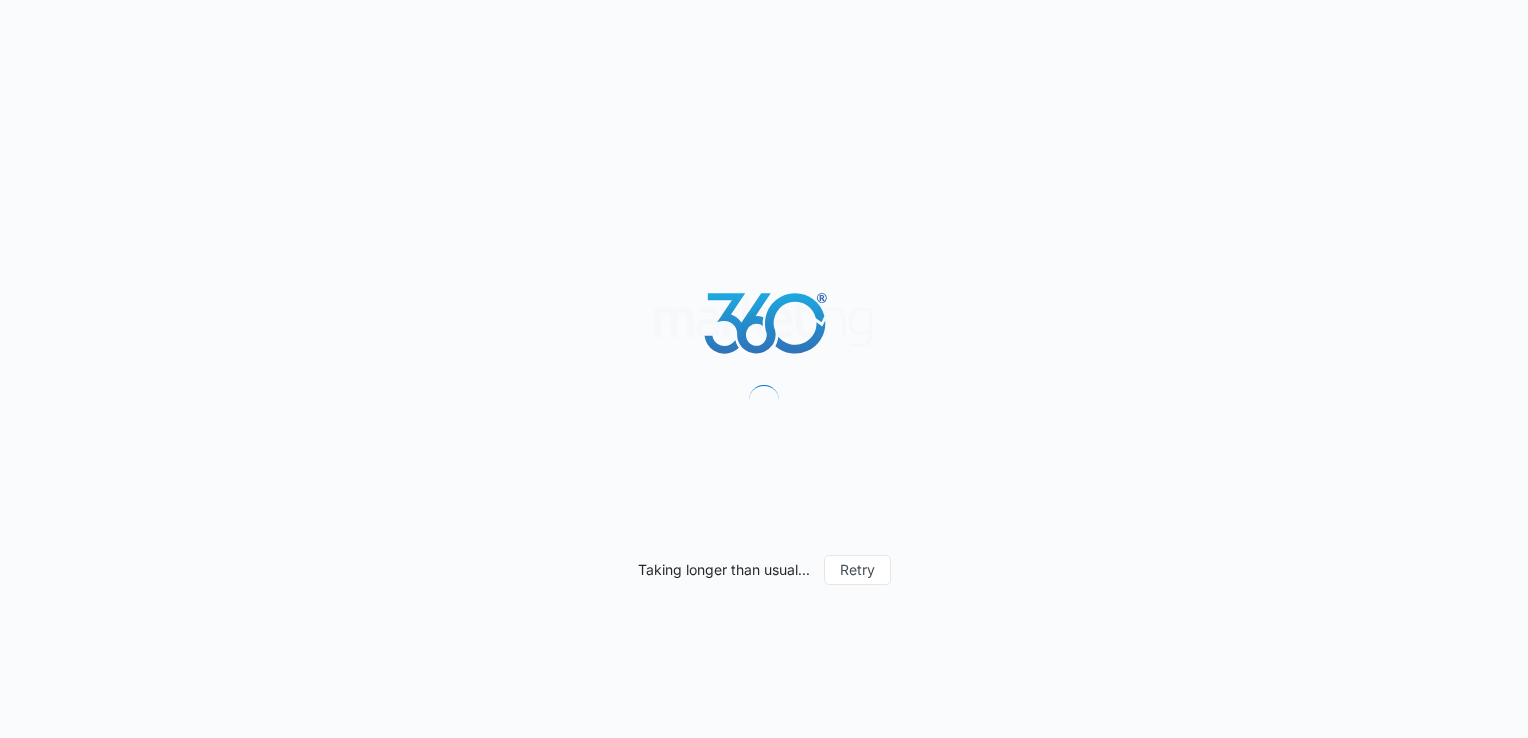 scroll, scrollTop: 0, scrollLeft: 0, axis: both 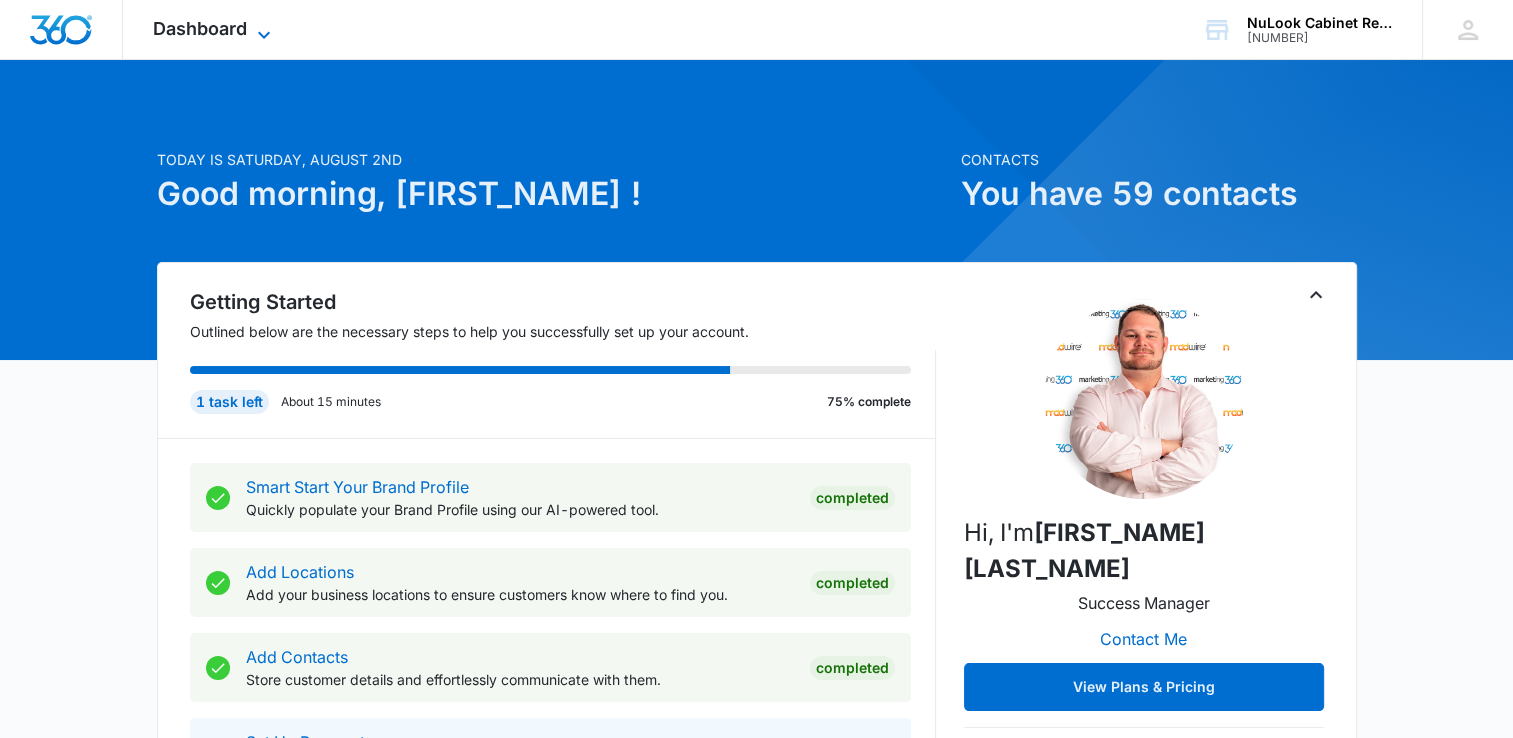 click 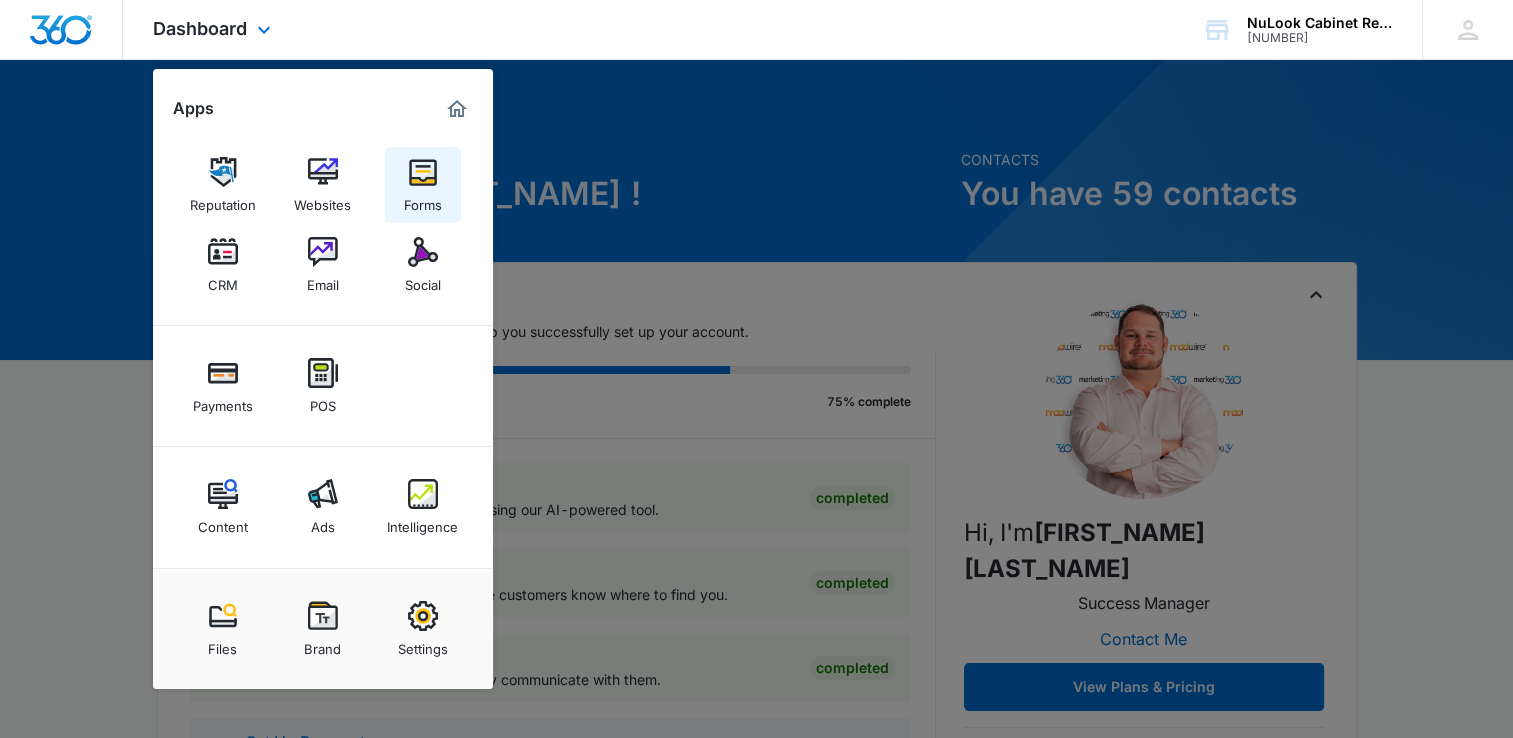 click at bounding box center (423, 172) 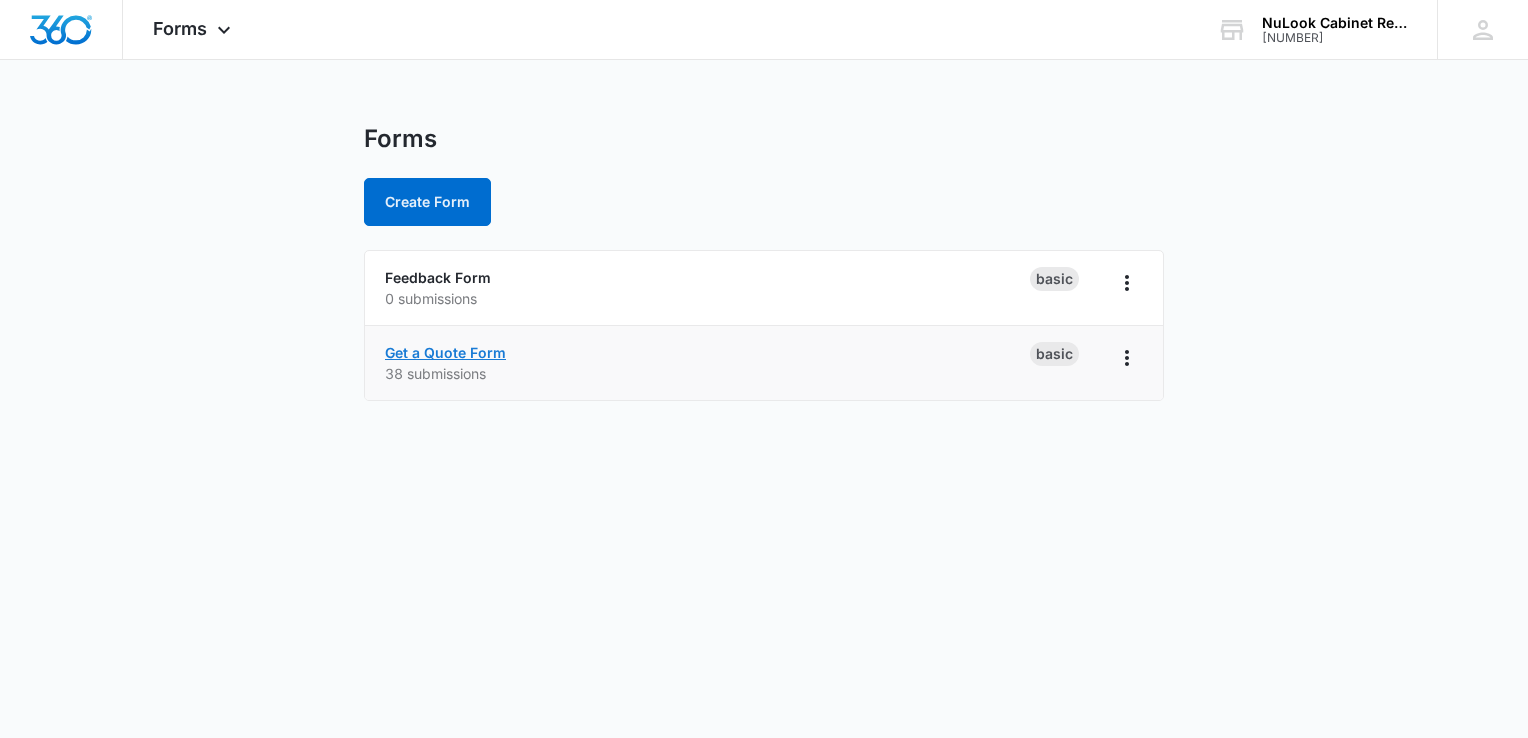 click on "Get a Quote Form" at bounding box center (445, 352) 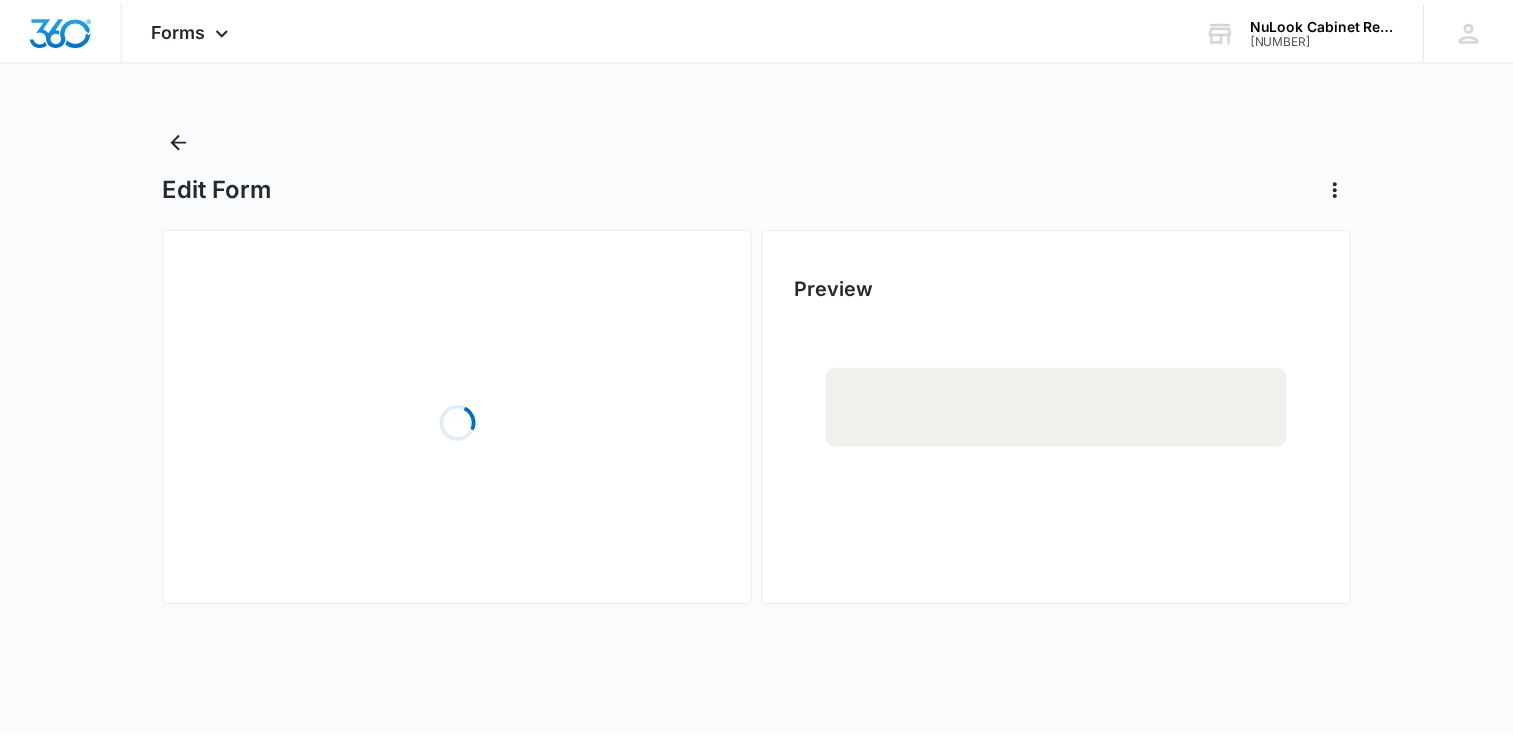 scroll, scrollTop: 0, scrollLeft: 0, axis: both 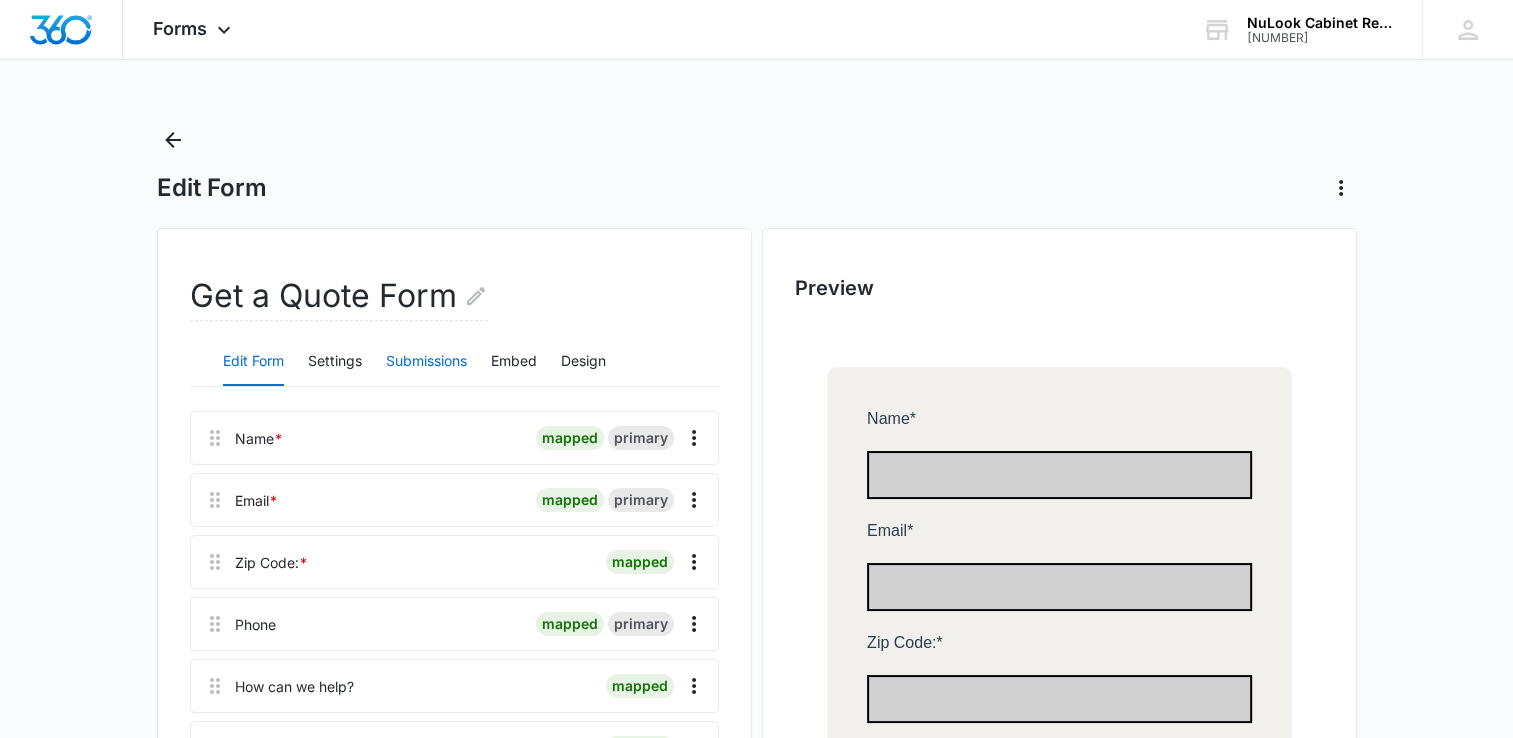 click on "Submissions" at bounding box center [426, 362] 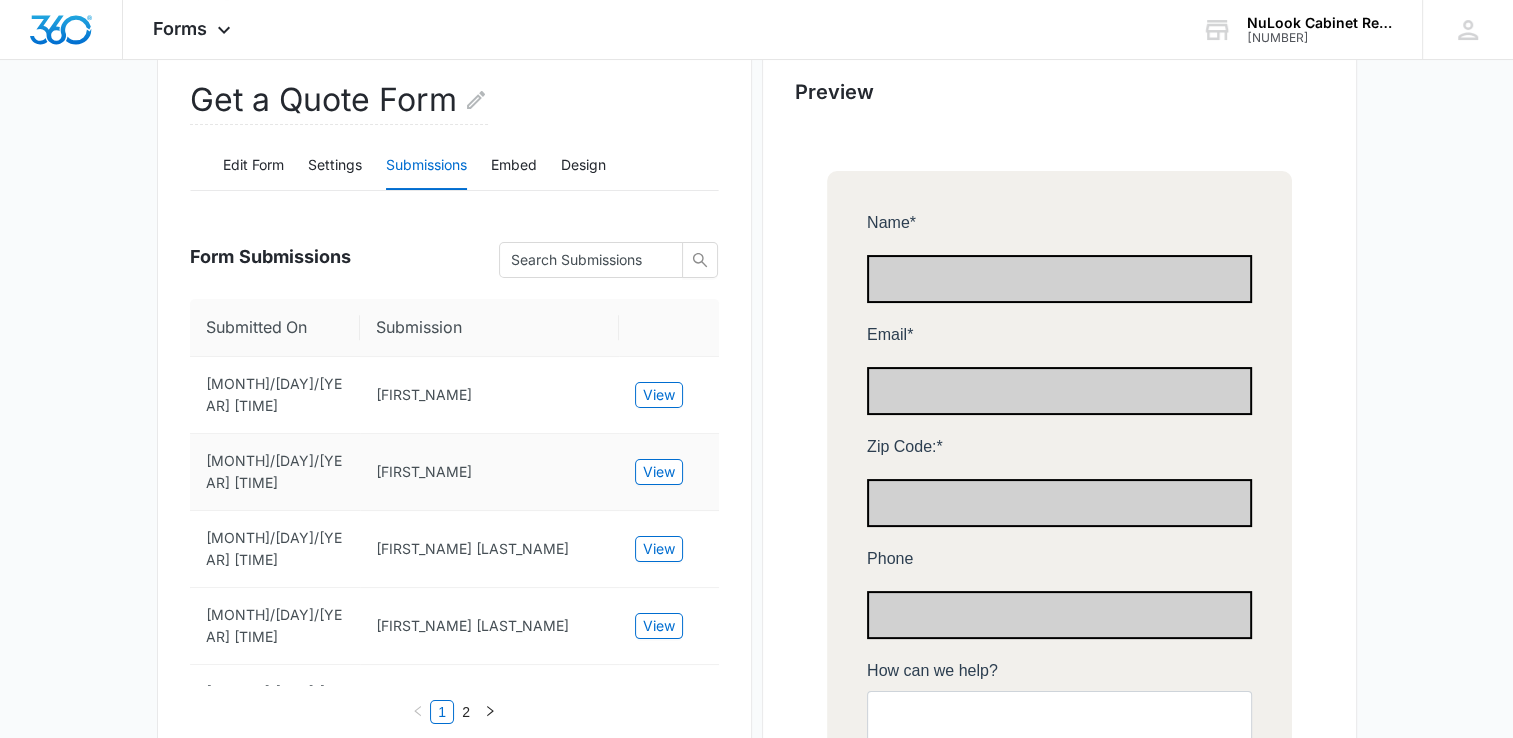 scroll, scrollTop: 200, scrollLeft: 0, axis: vertical 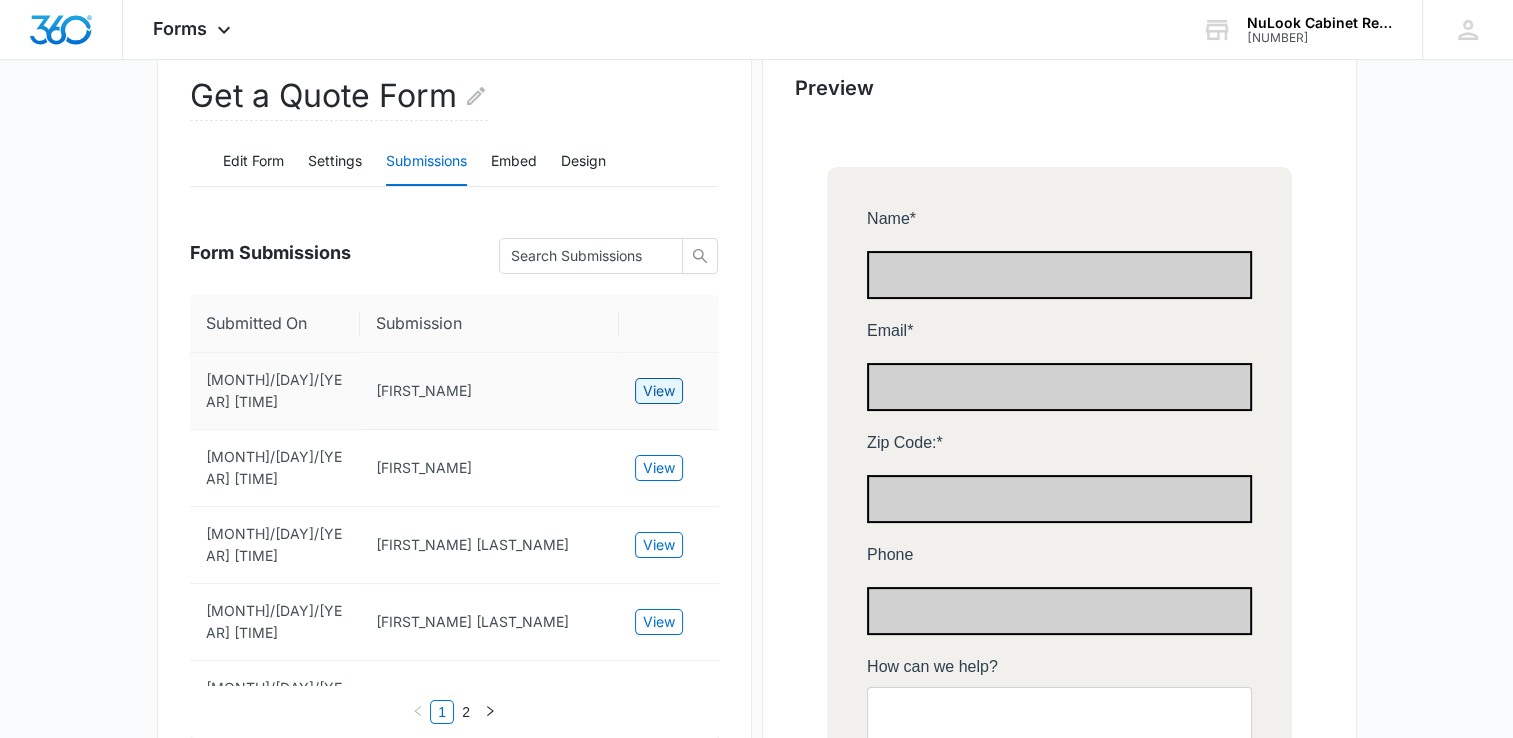 click on "View" at bounding box center (659, 391) 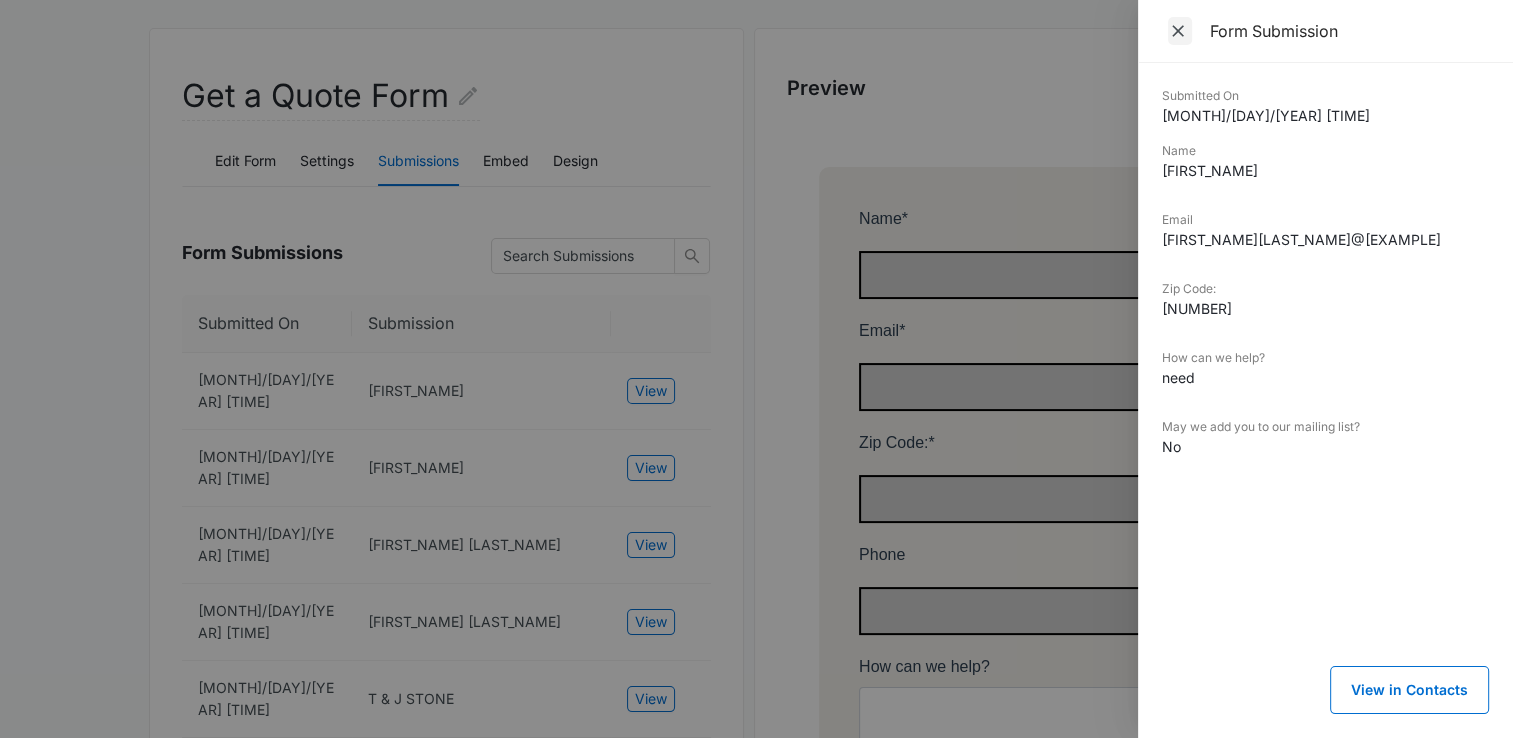 click 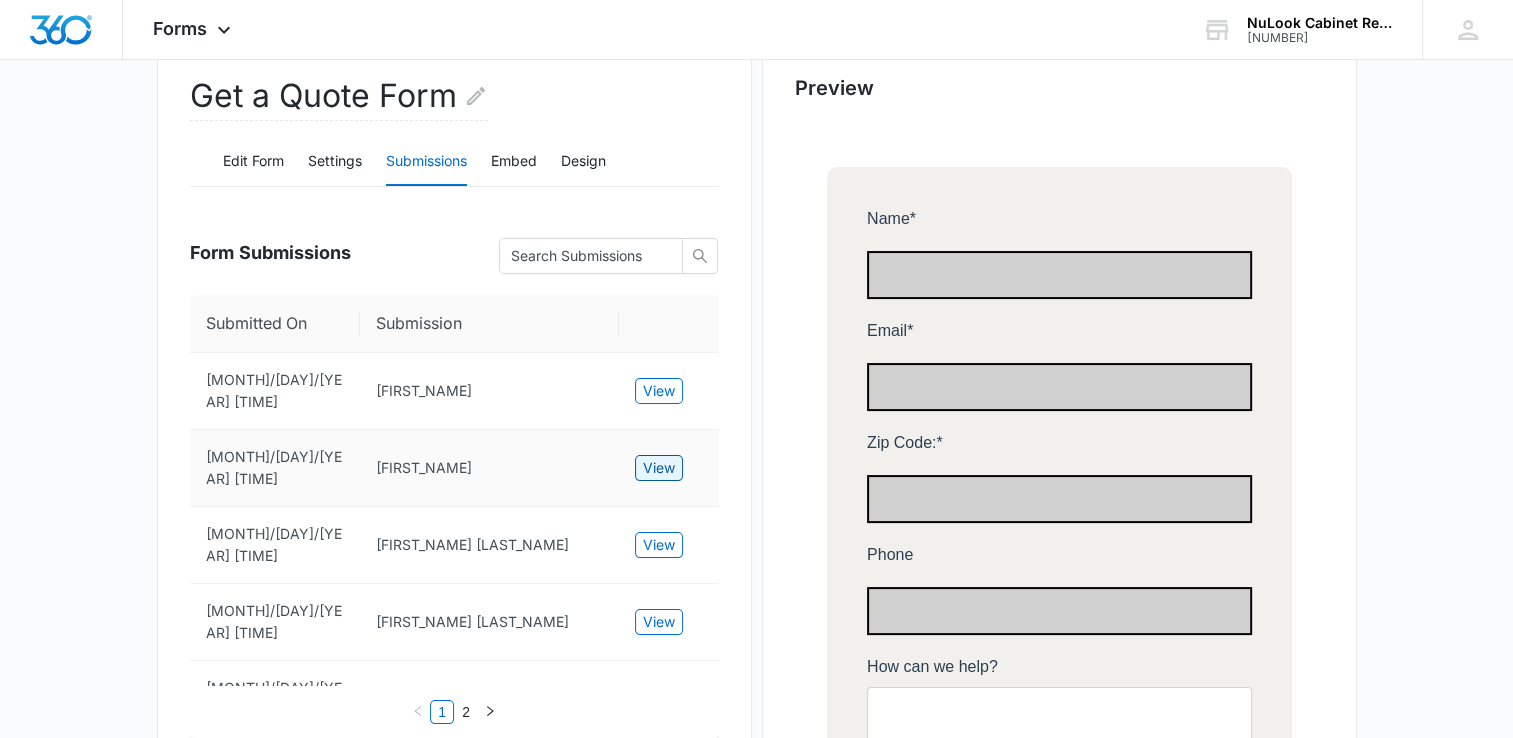 click on "View" at bounding box center (659, 468) 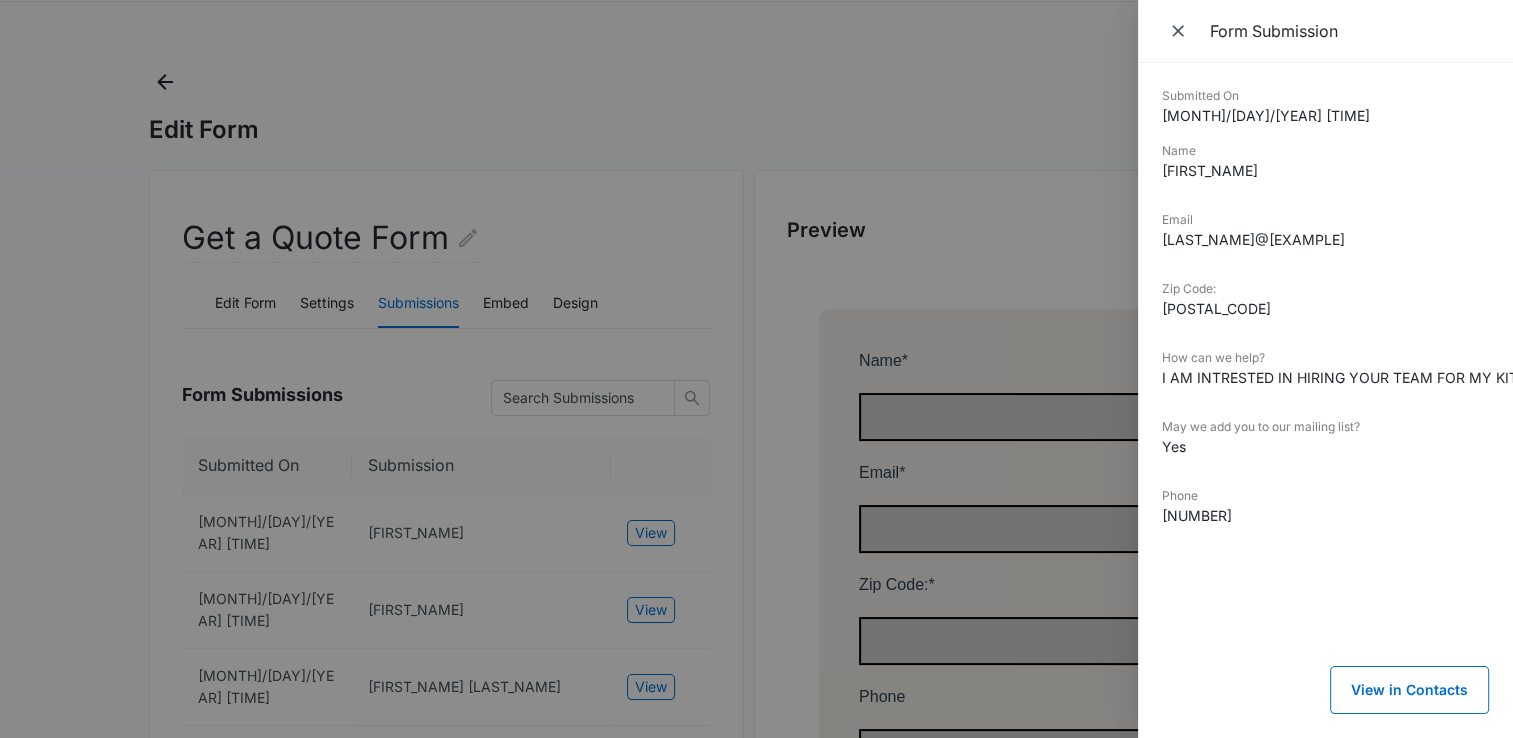 scroll, scrollTop: 0, scrollLeft: 0, axis: both 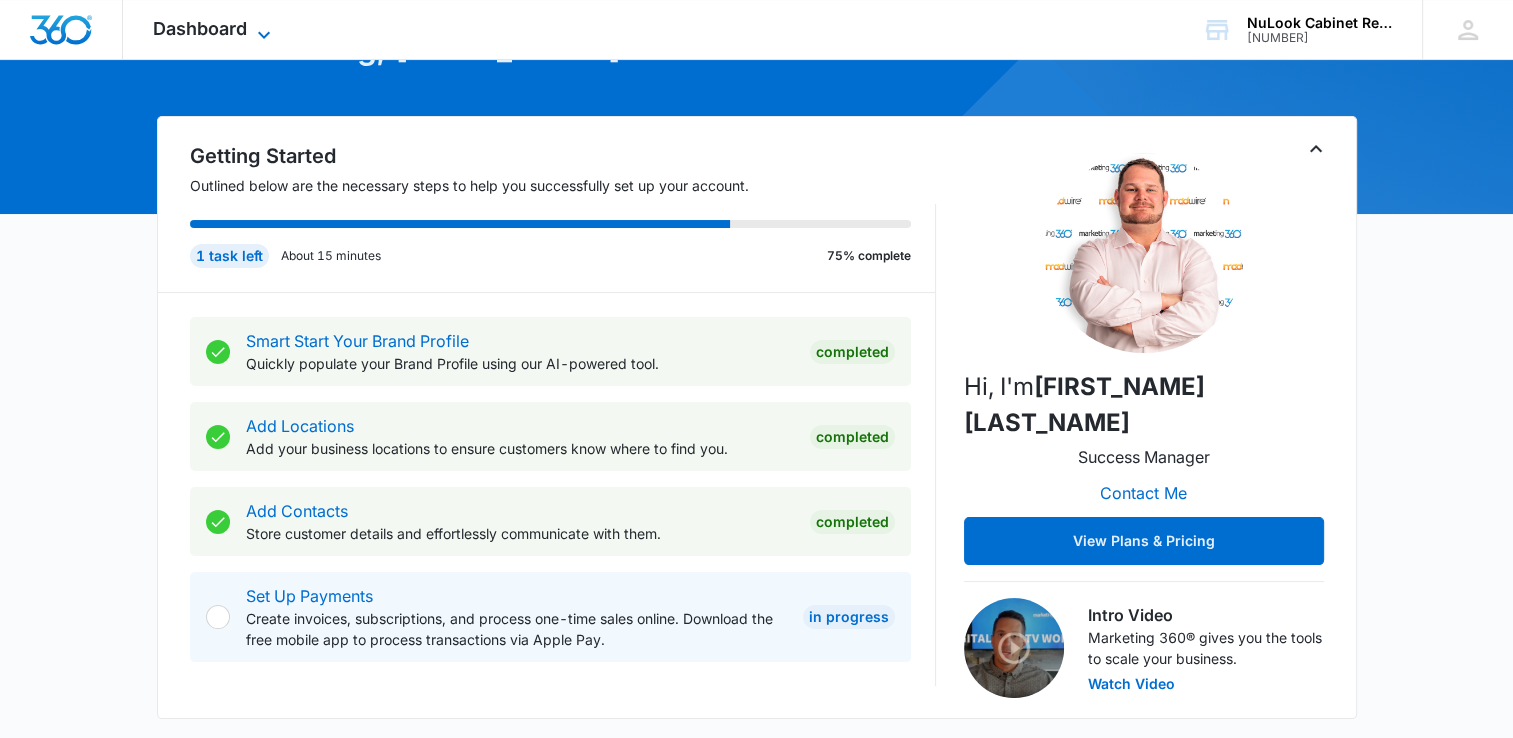 click 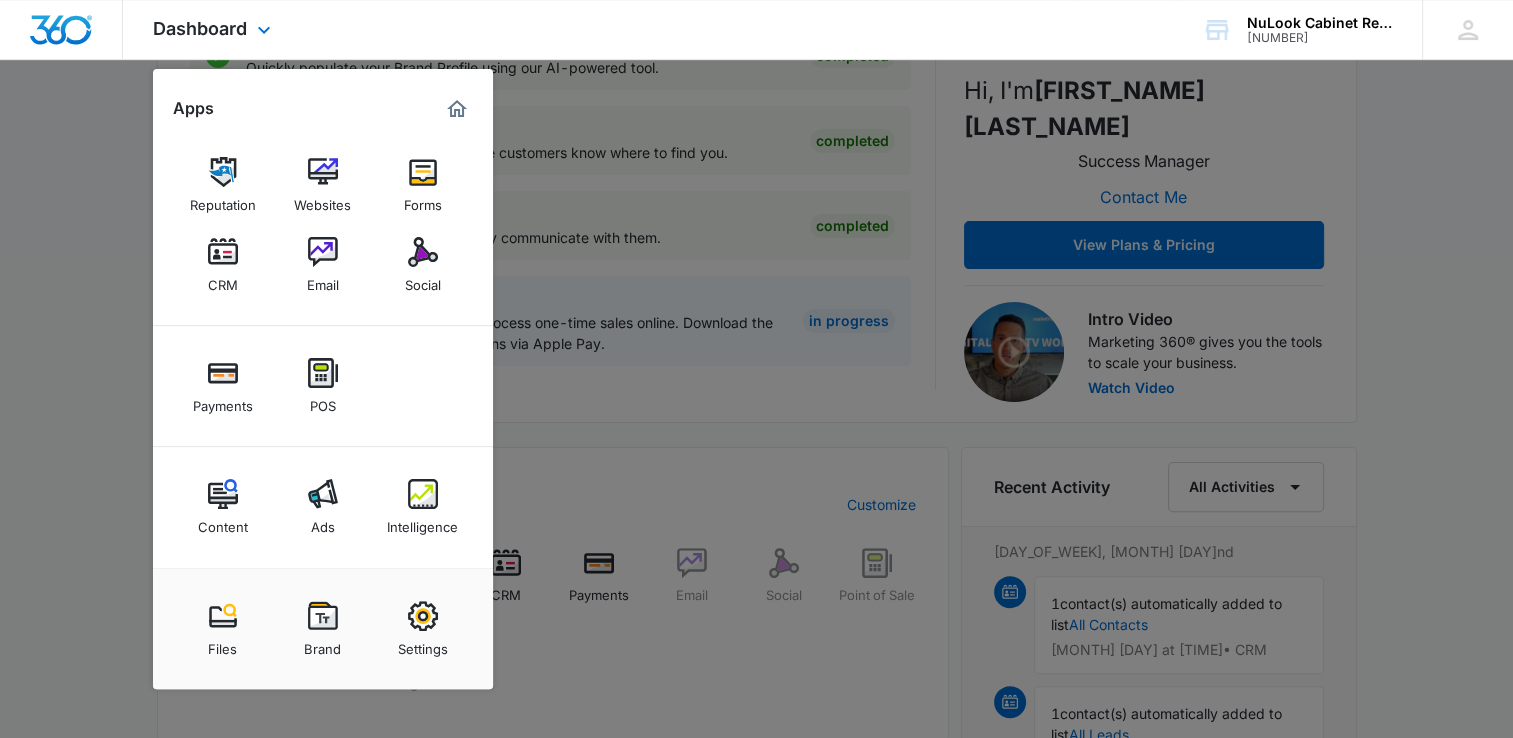 scroll, scrollTop: 446, scrollLeft: 0, axis: vertical 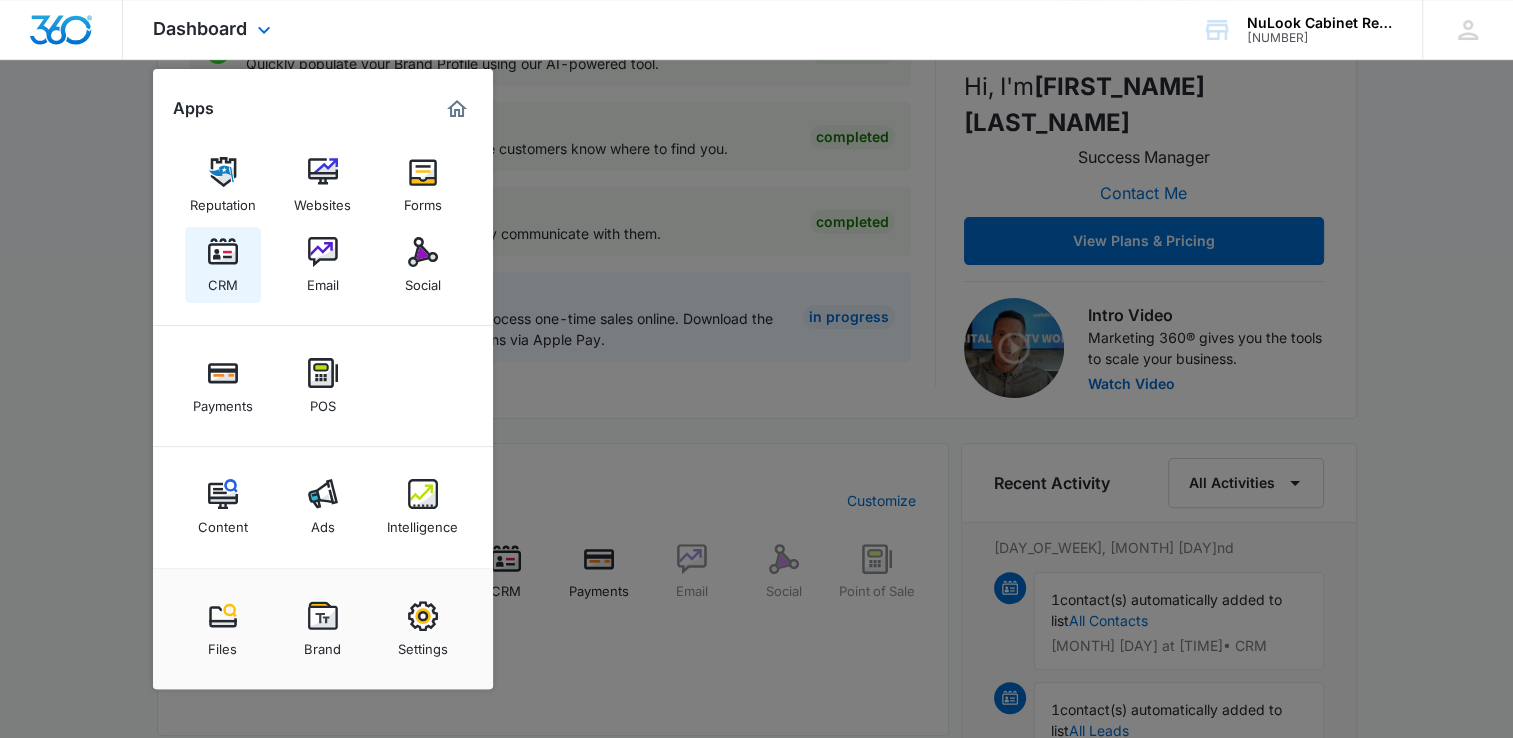 click at bounding box center (223, 252) 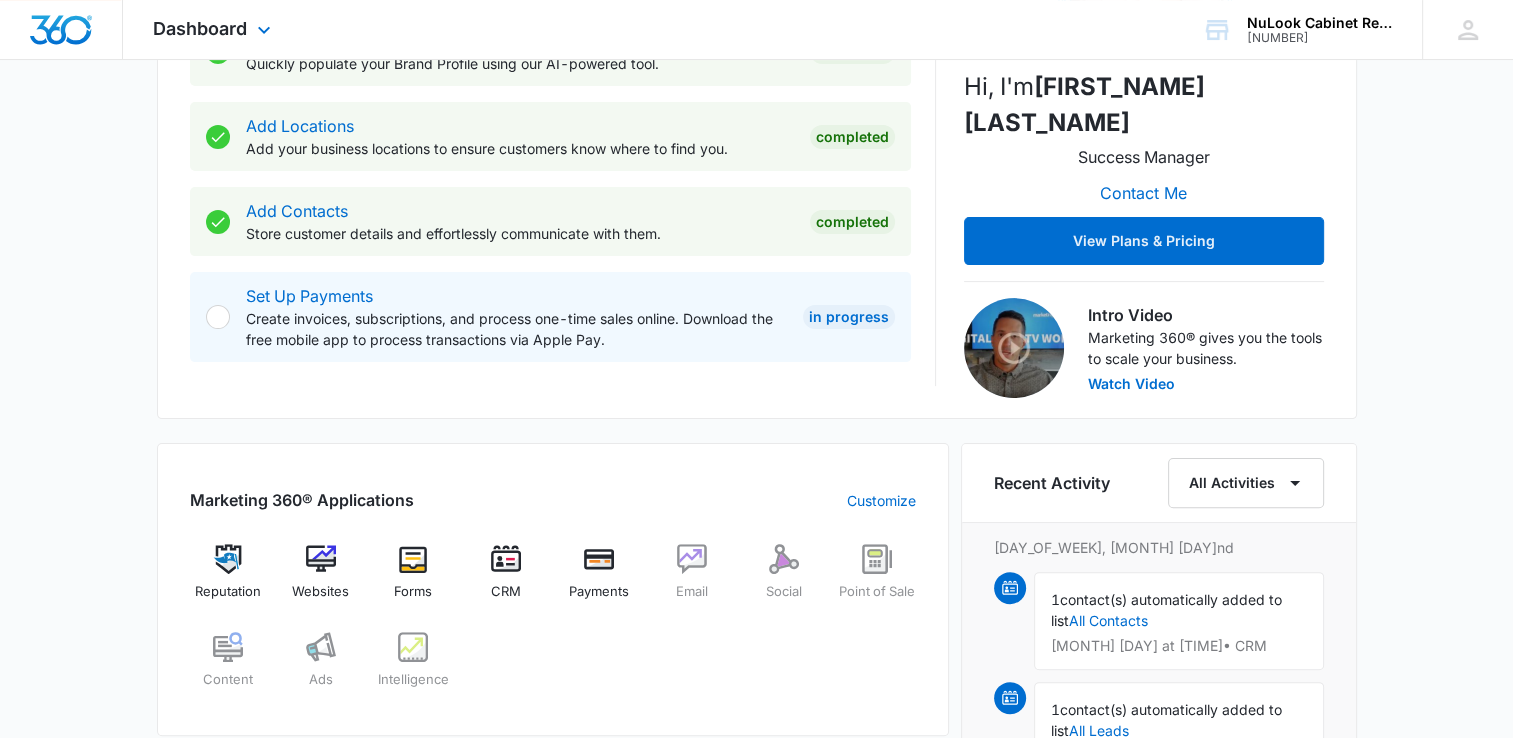 scroll, scrollTop: 0, scrollLeft: 0, axis: both 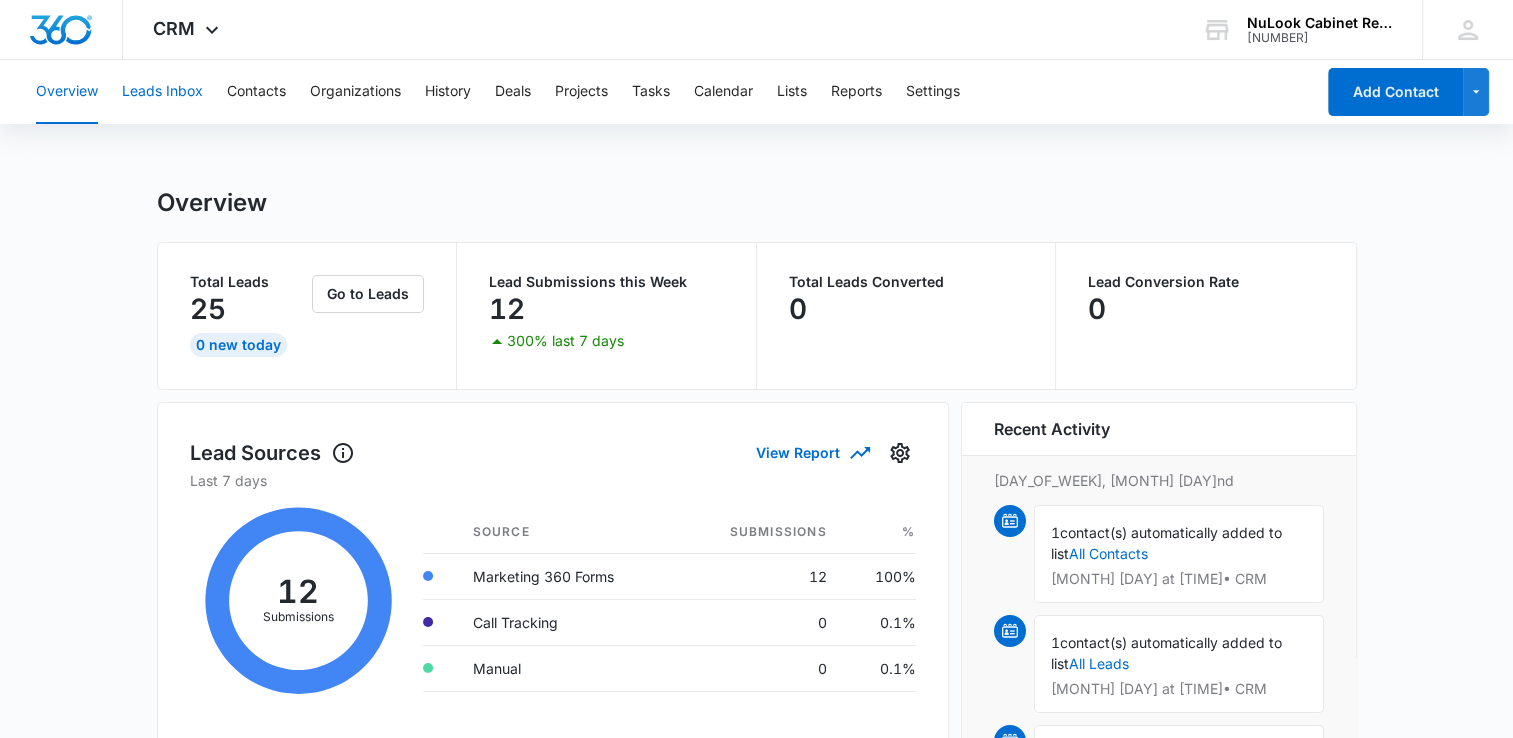 click on "Leads Inbox" at bounding box center [162, 92] 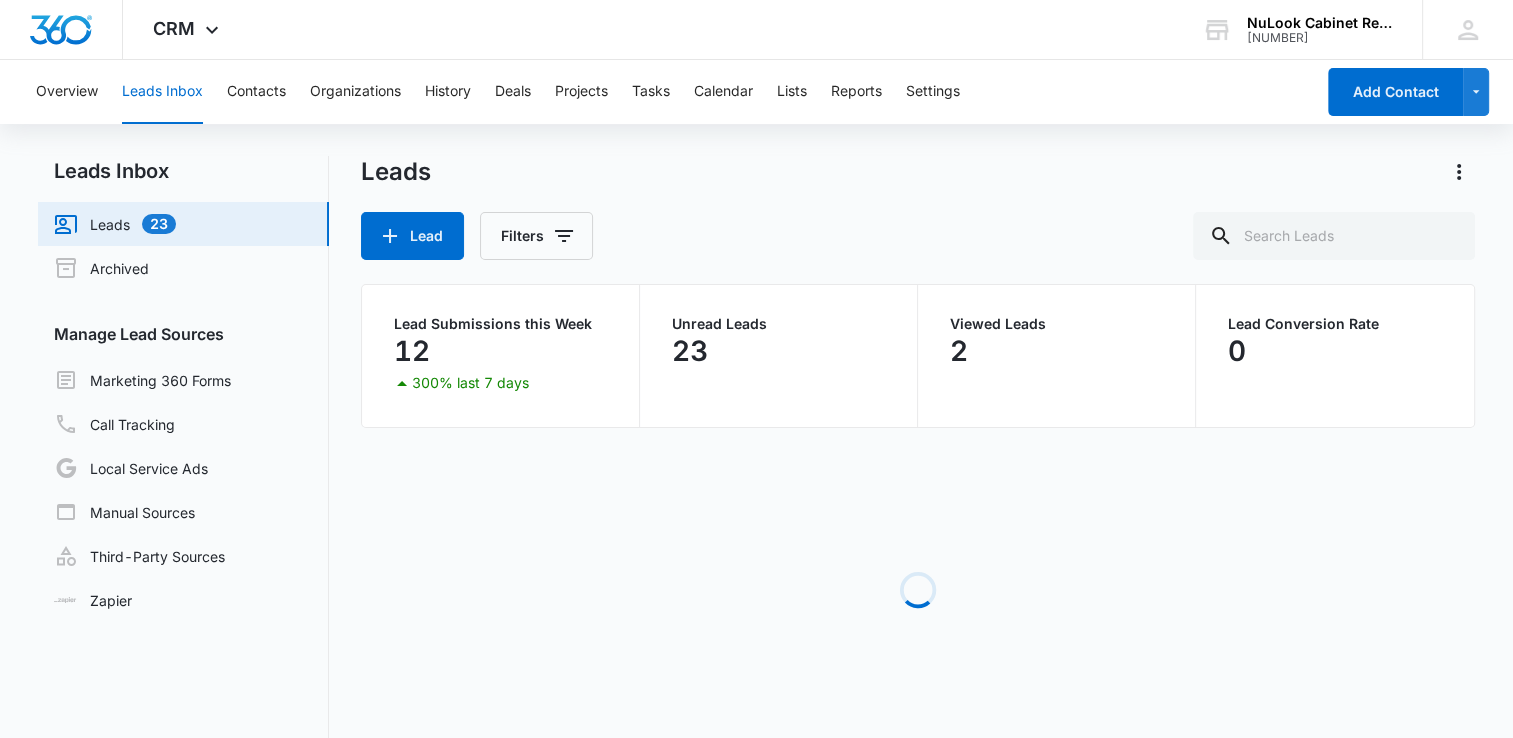 click on "Leads 23" at bounding box center [115, 224] 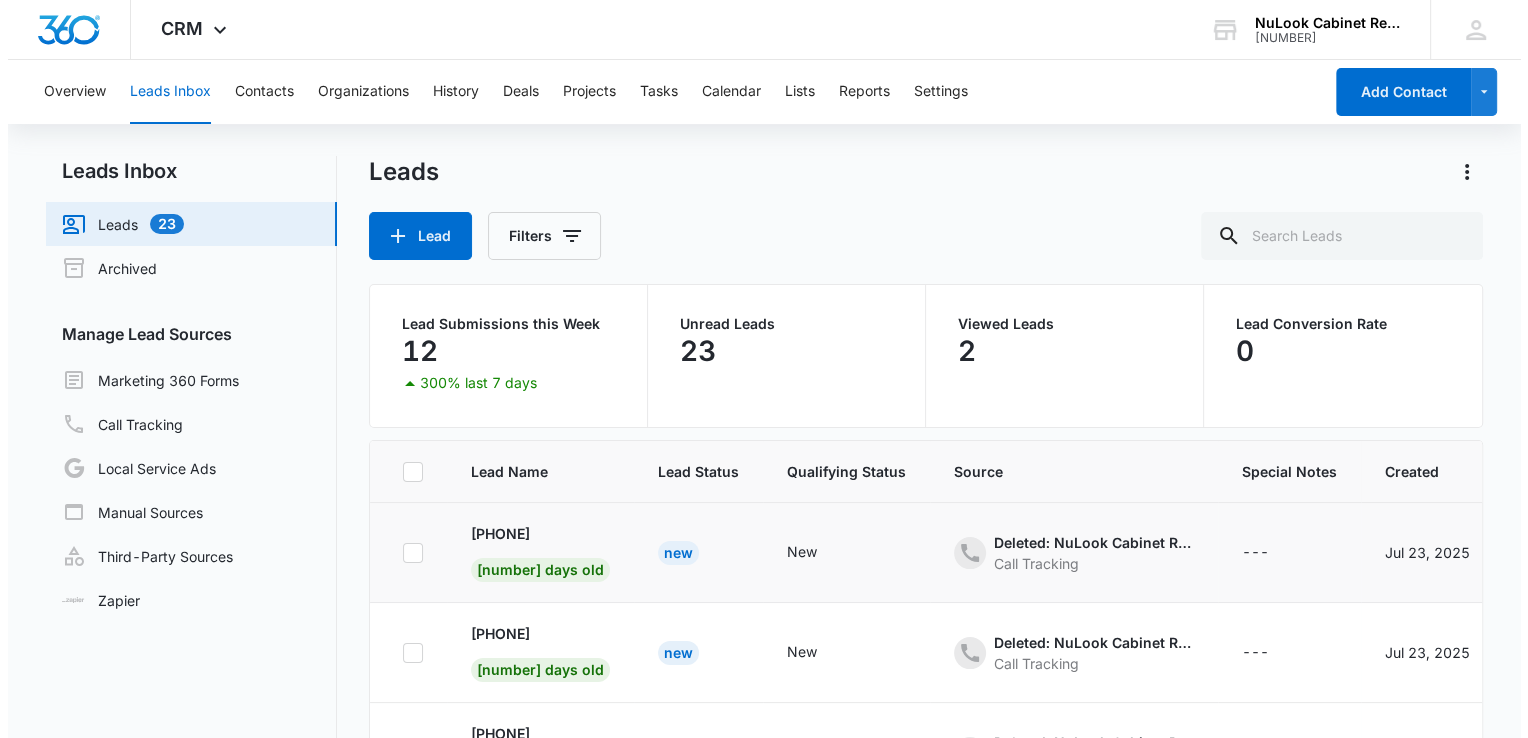 scroll, scrollTop: 0, scrollLeft: 0, axis: both 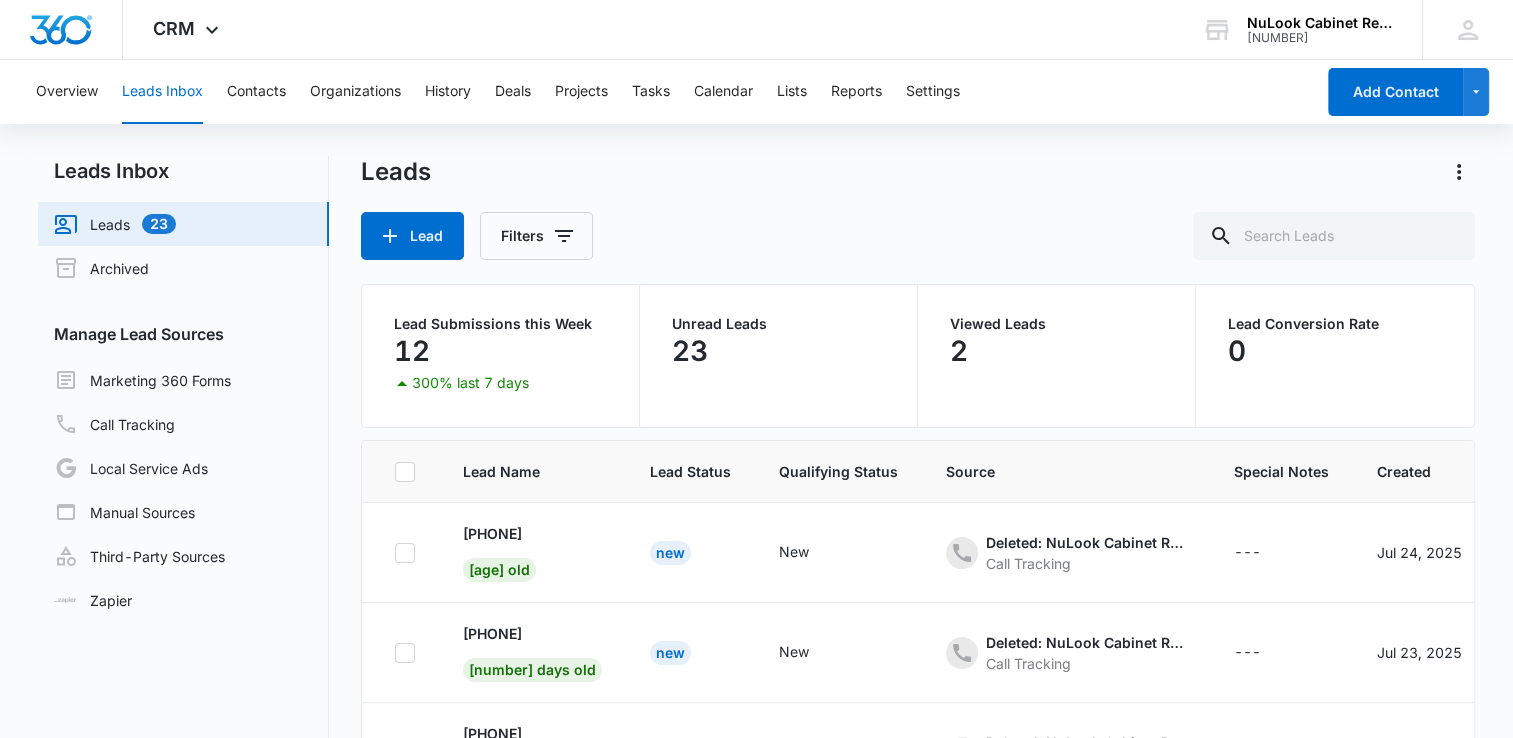 click on "Leads 23" at bounding box center [115, 224] 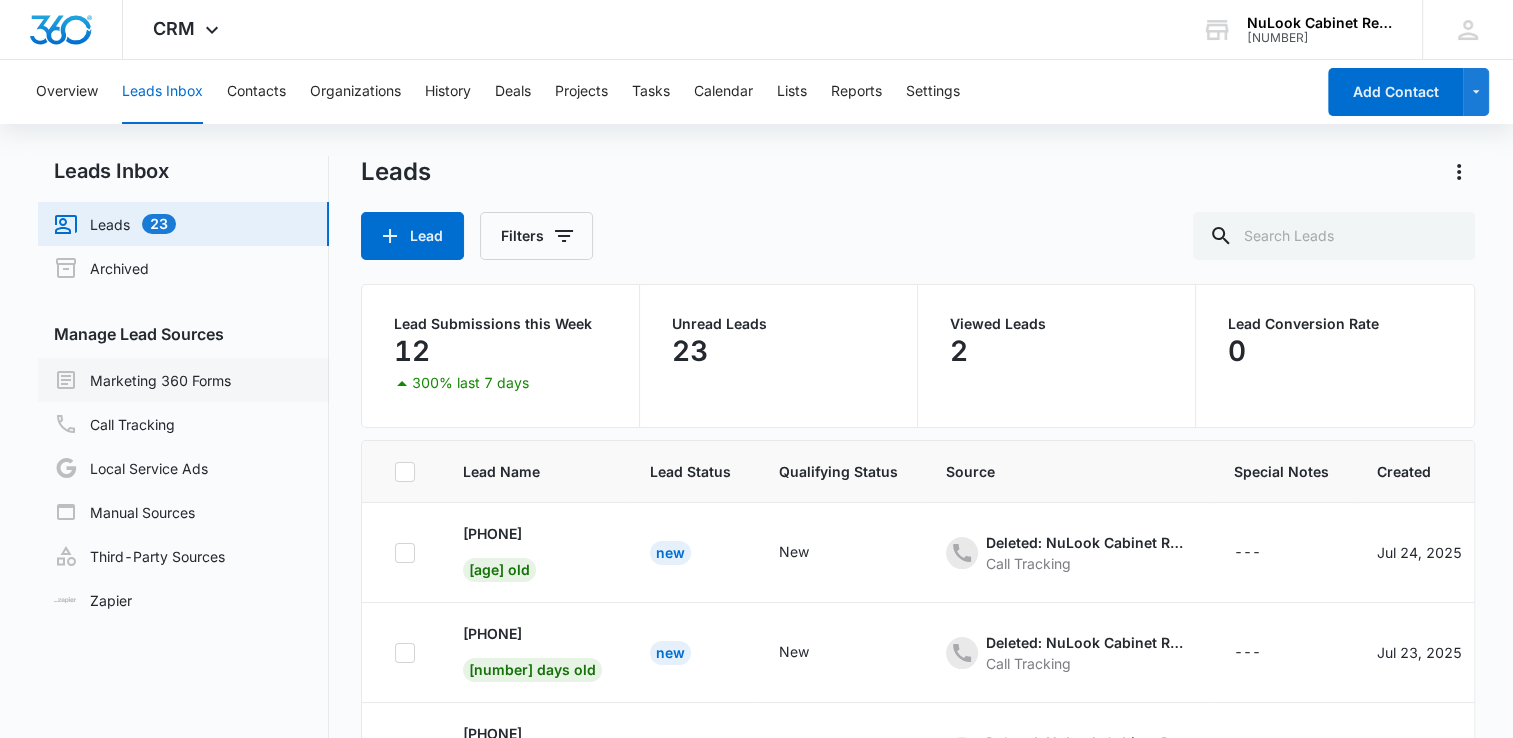 click on "Marketing 360 Forms" at bounding box center [142, 380] 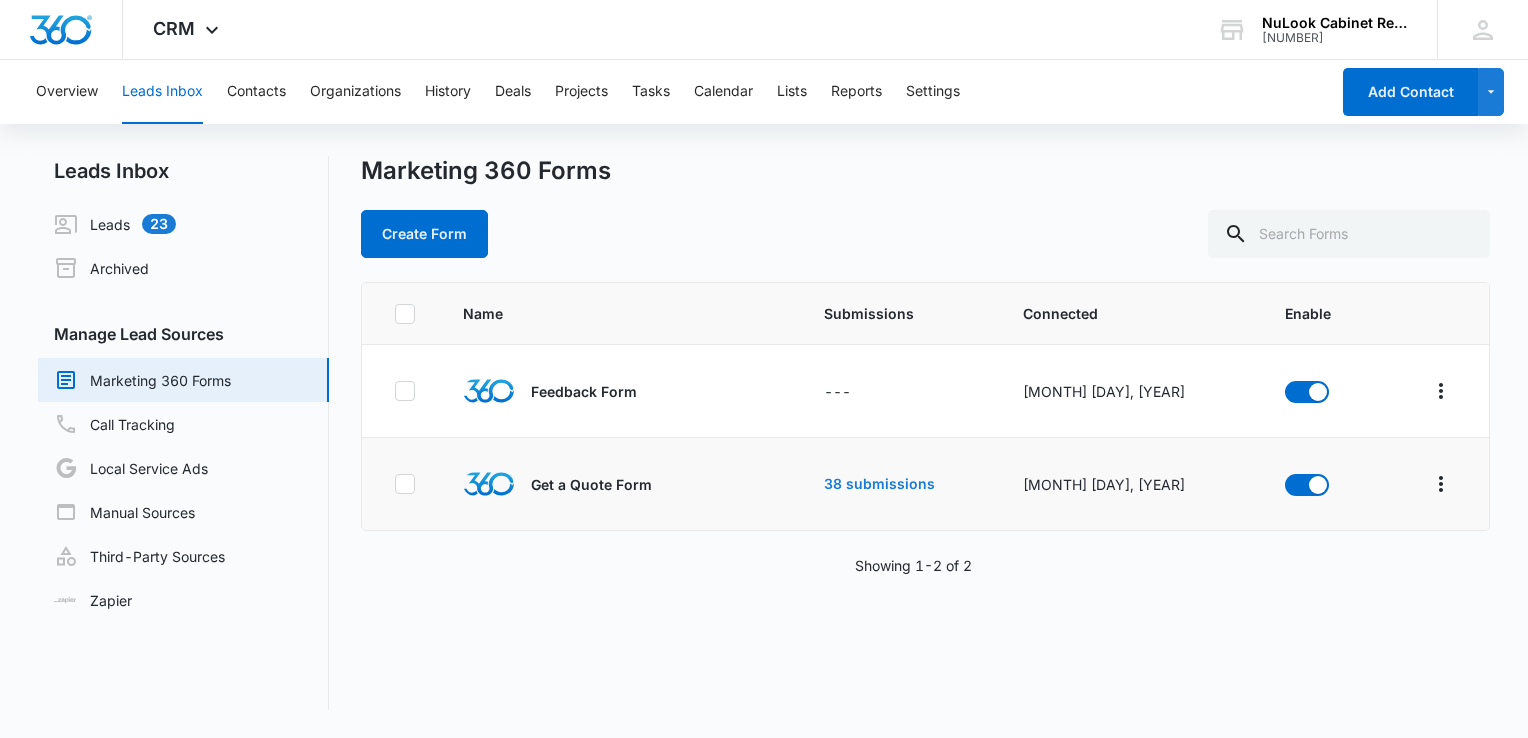 click on "38 submissions" at bounding box center (879, 484) 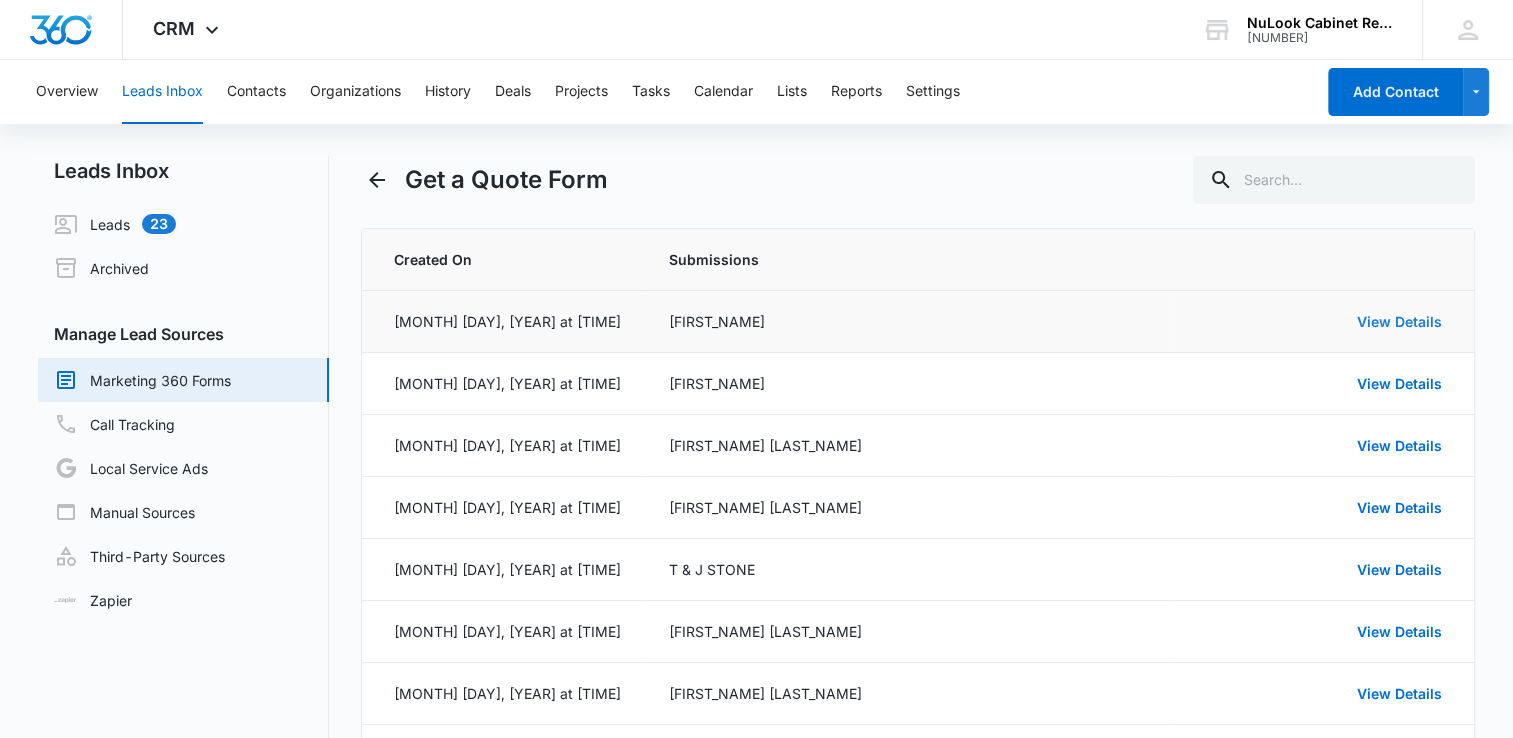 click on "View Details" at bounding box center (1399, 321) 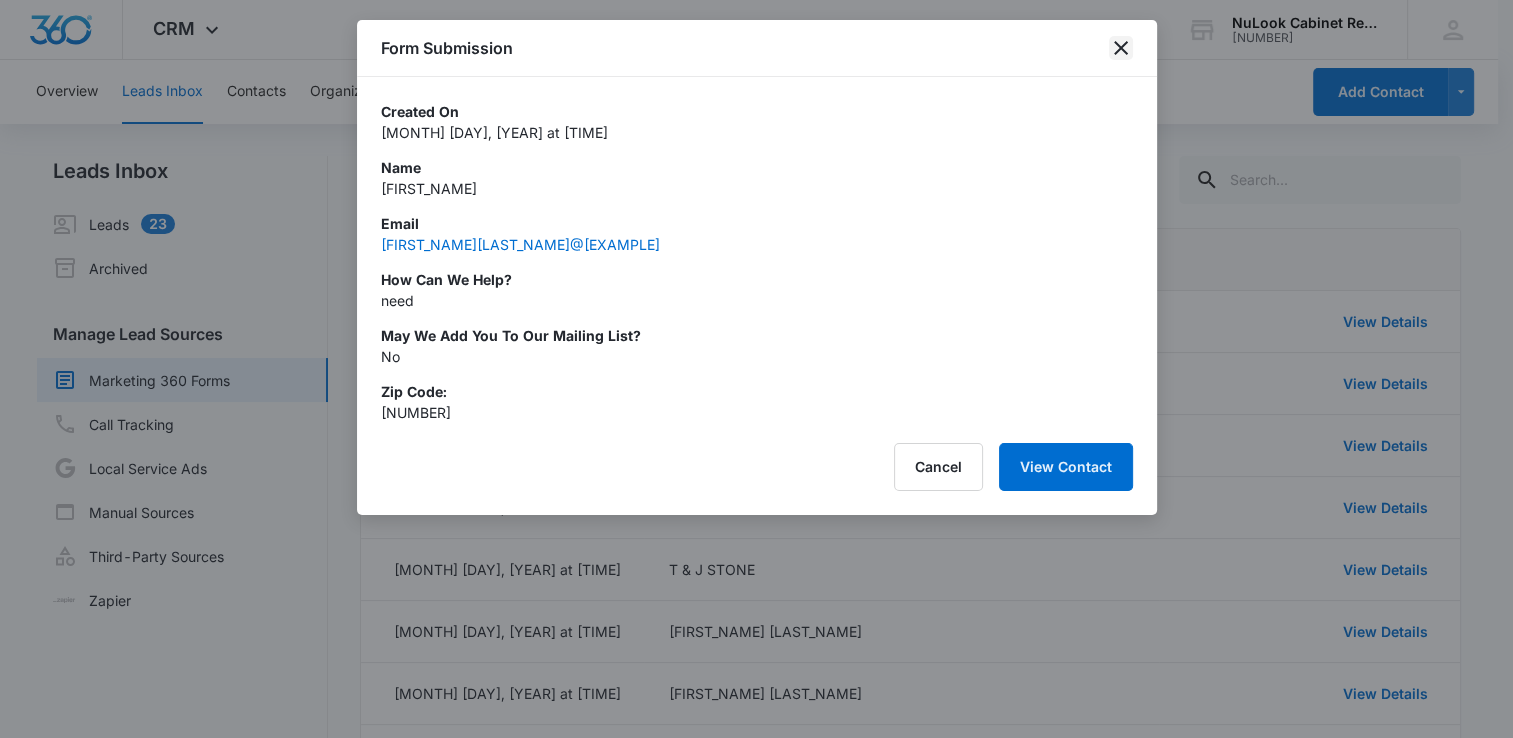 click 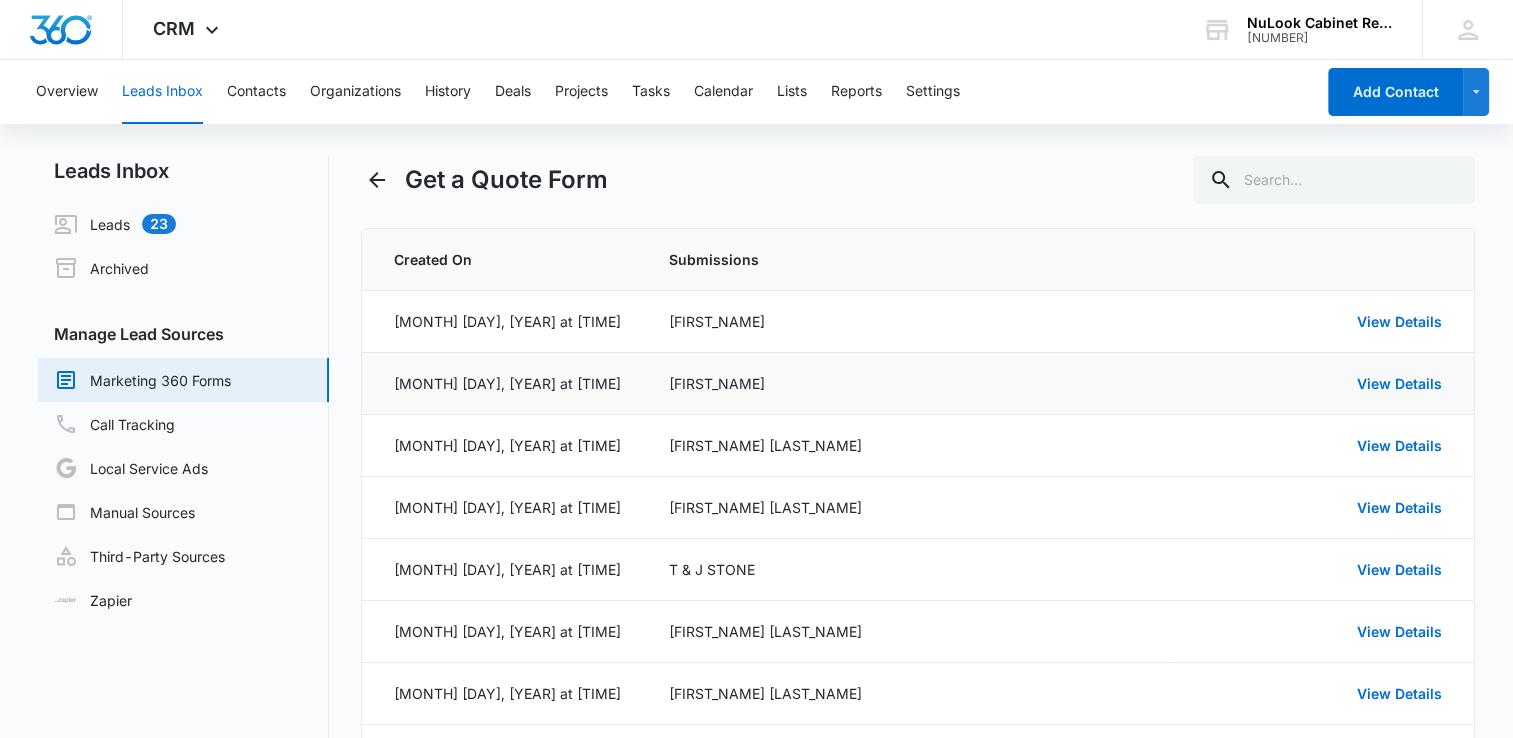 click on "View Details" at bounding box center (1317, 383) 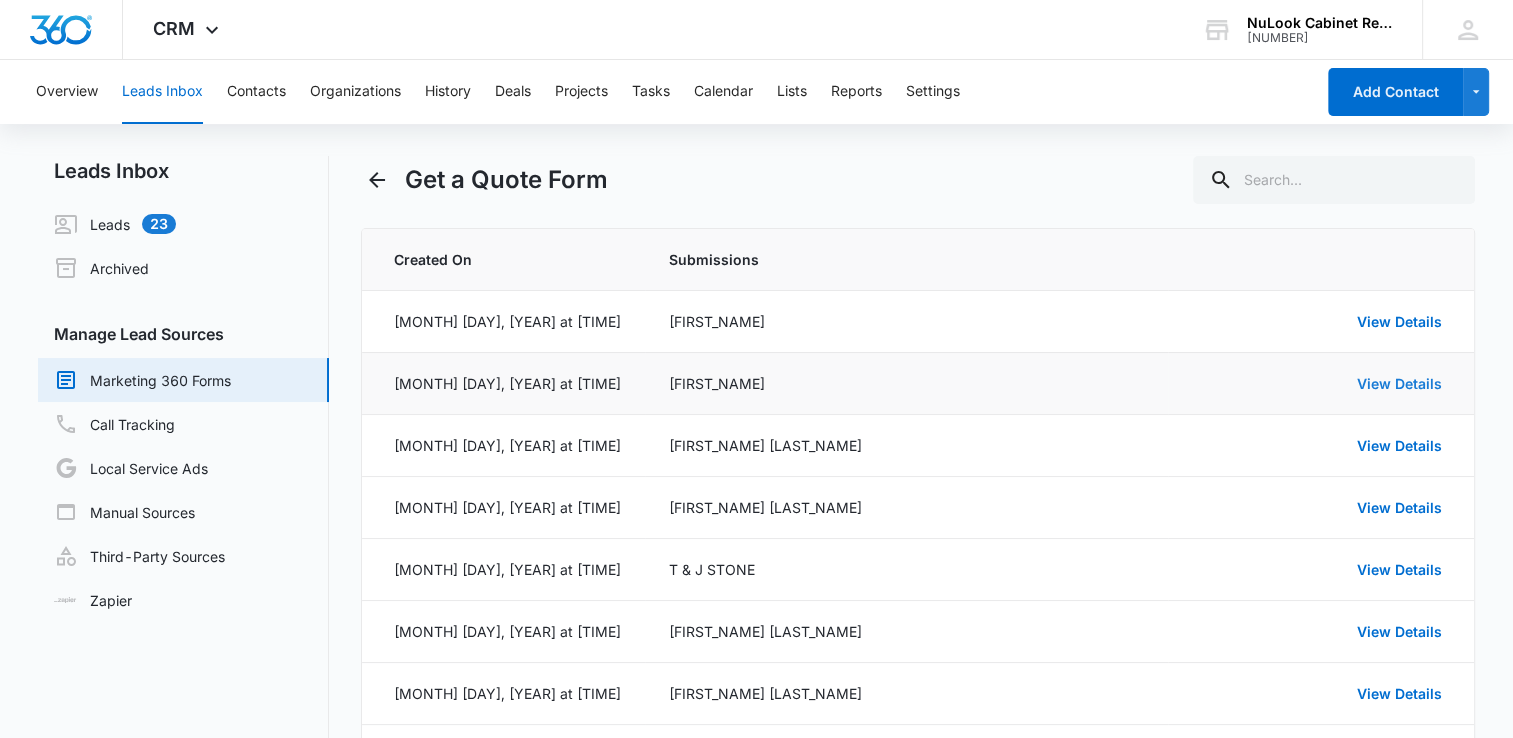 click on "View Details" at bounding box center (1399, 383) 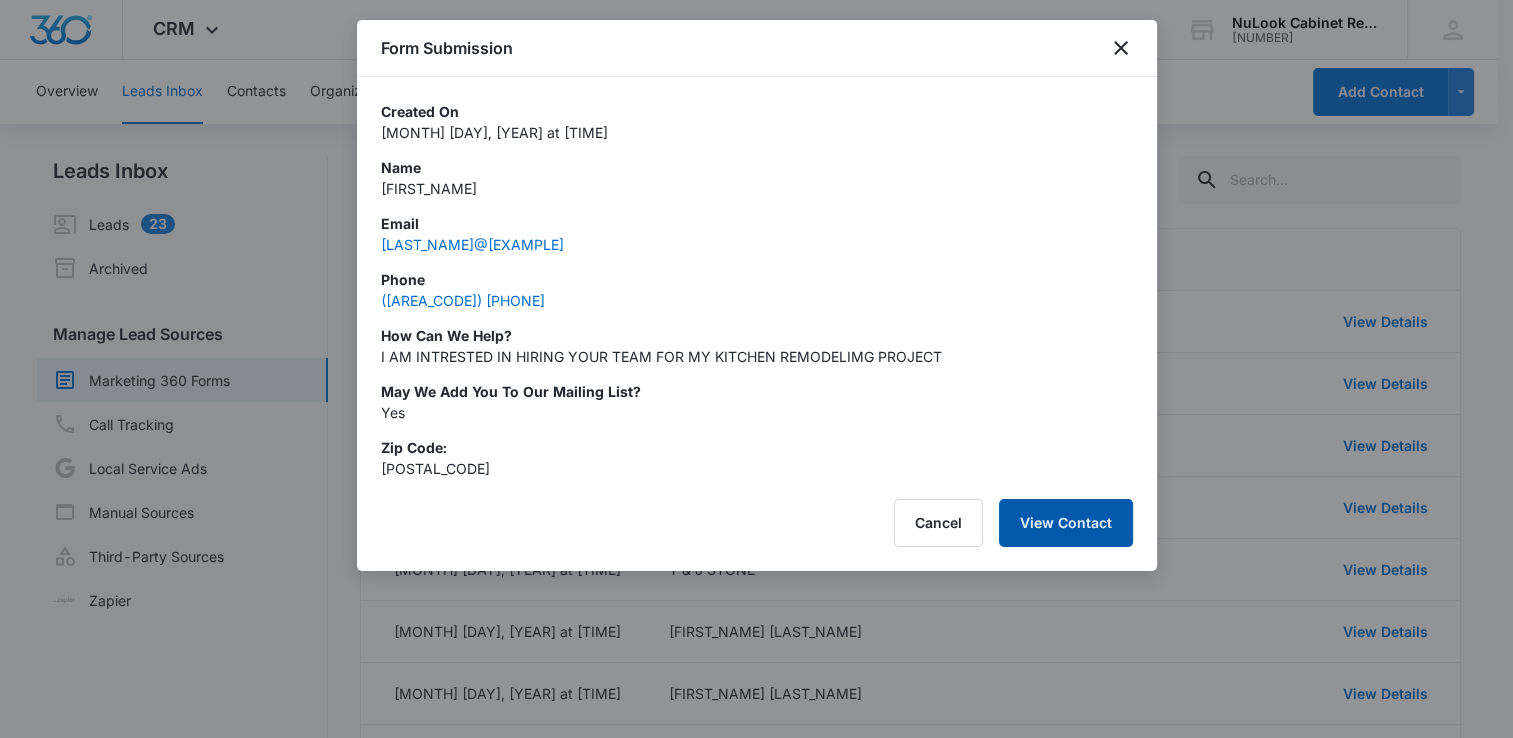 click on "View Contact" at bounding box center [1066, 523] 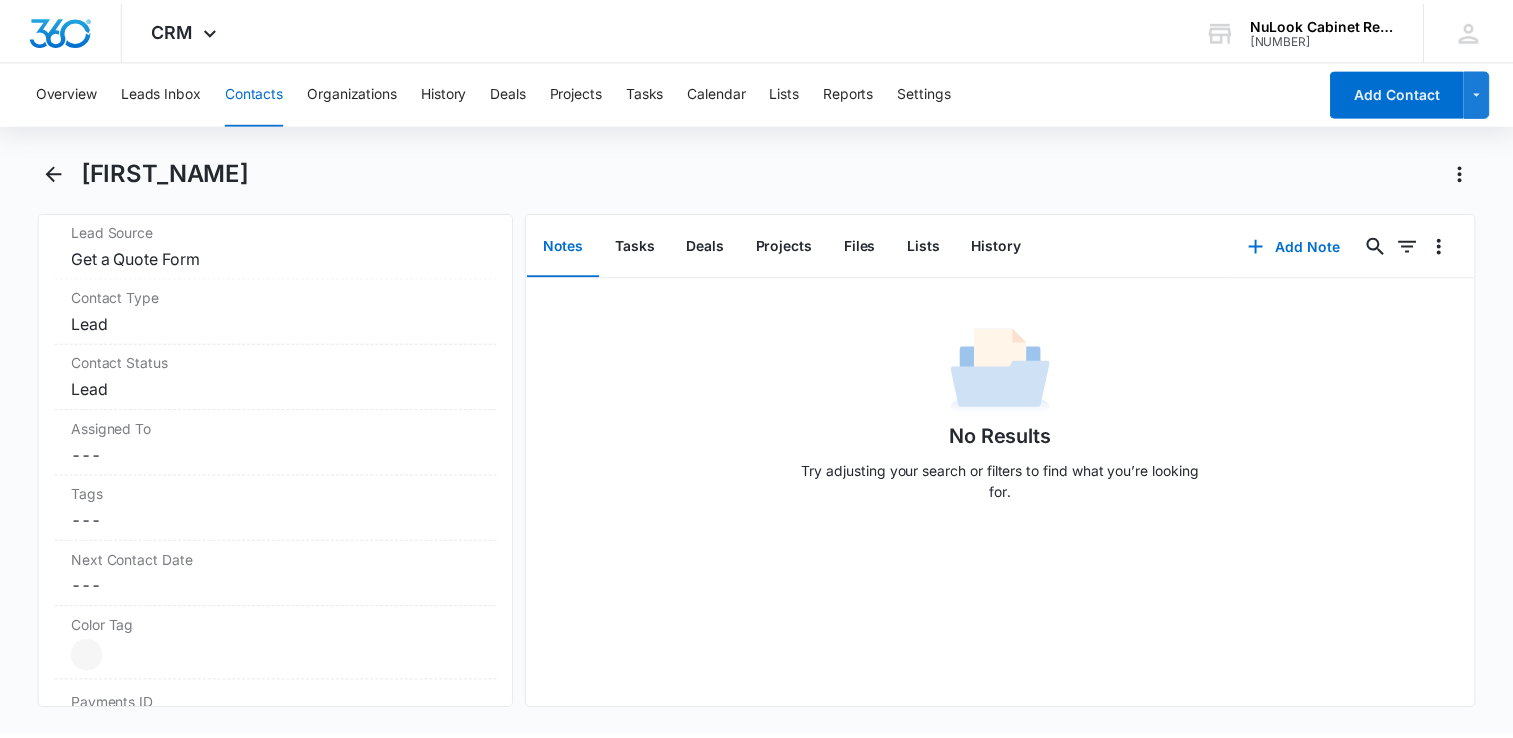 scroll, scrollTop: 412, scrollLeft: 0, axis: vertical 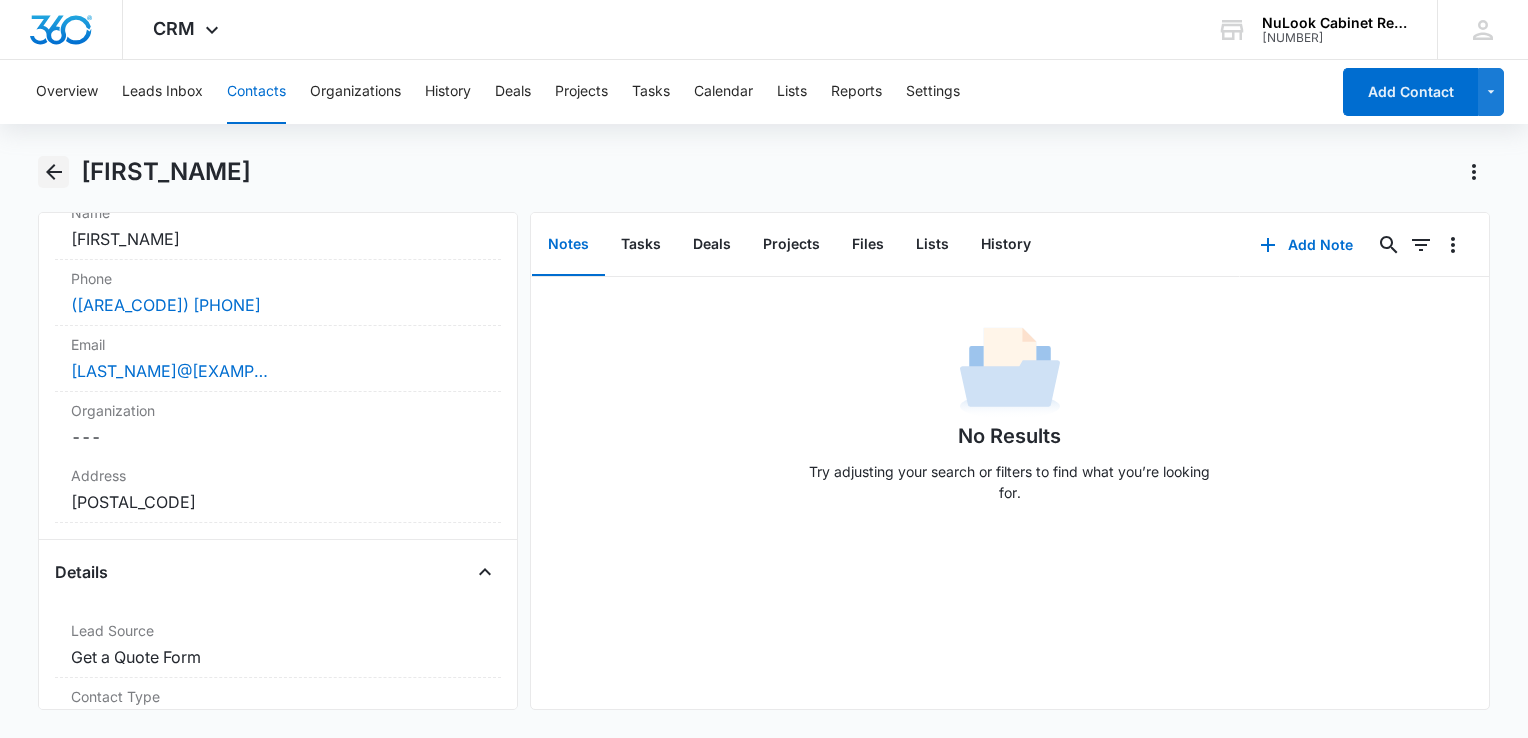 click 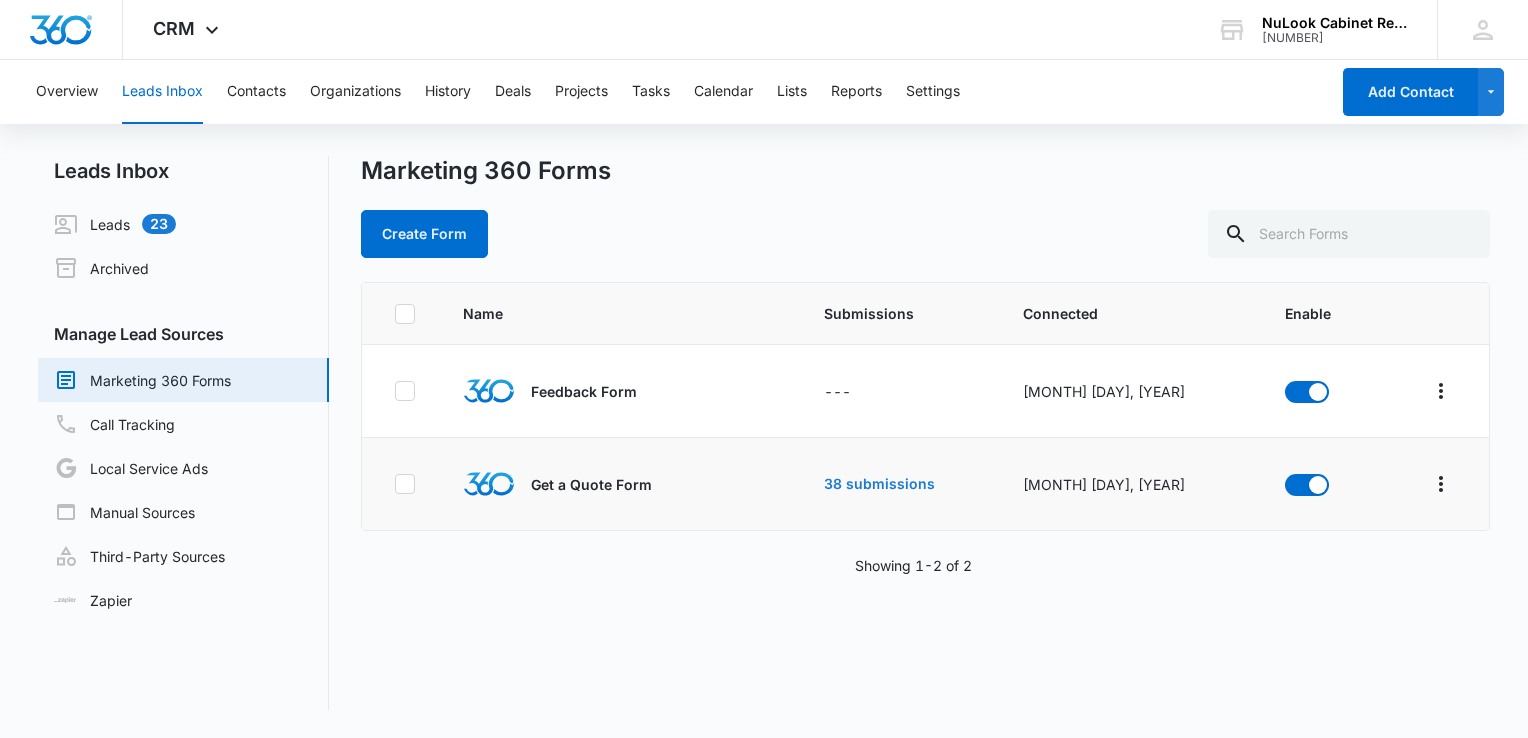click on "38 submissions" at bounding box center (879, 484) 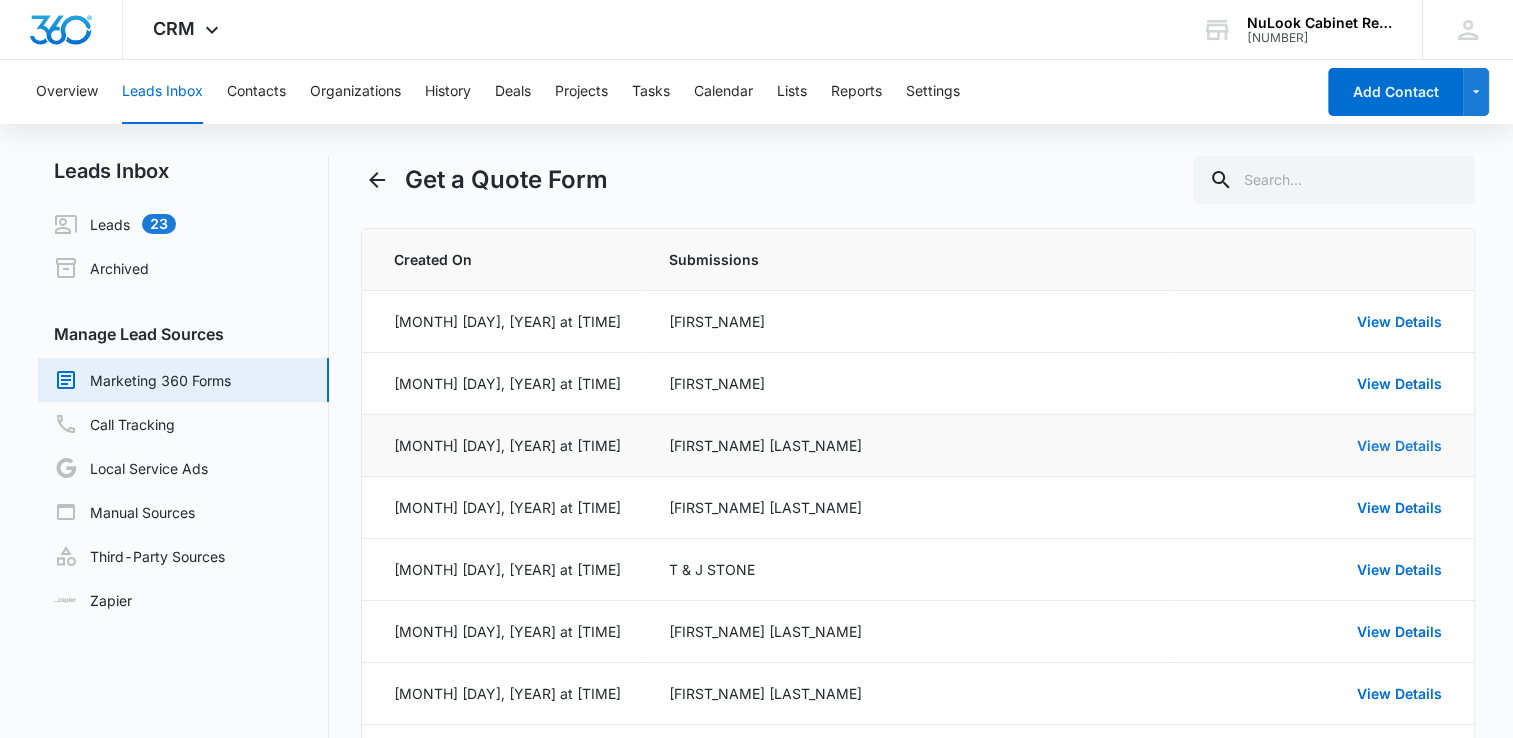 click on "View Details" at bounding box center [1399, 445] 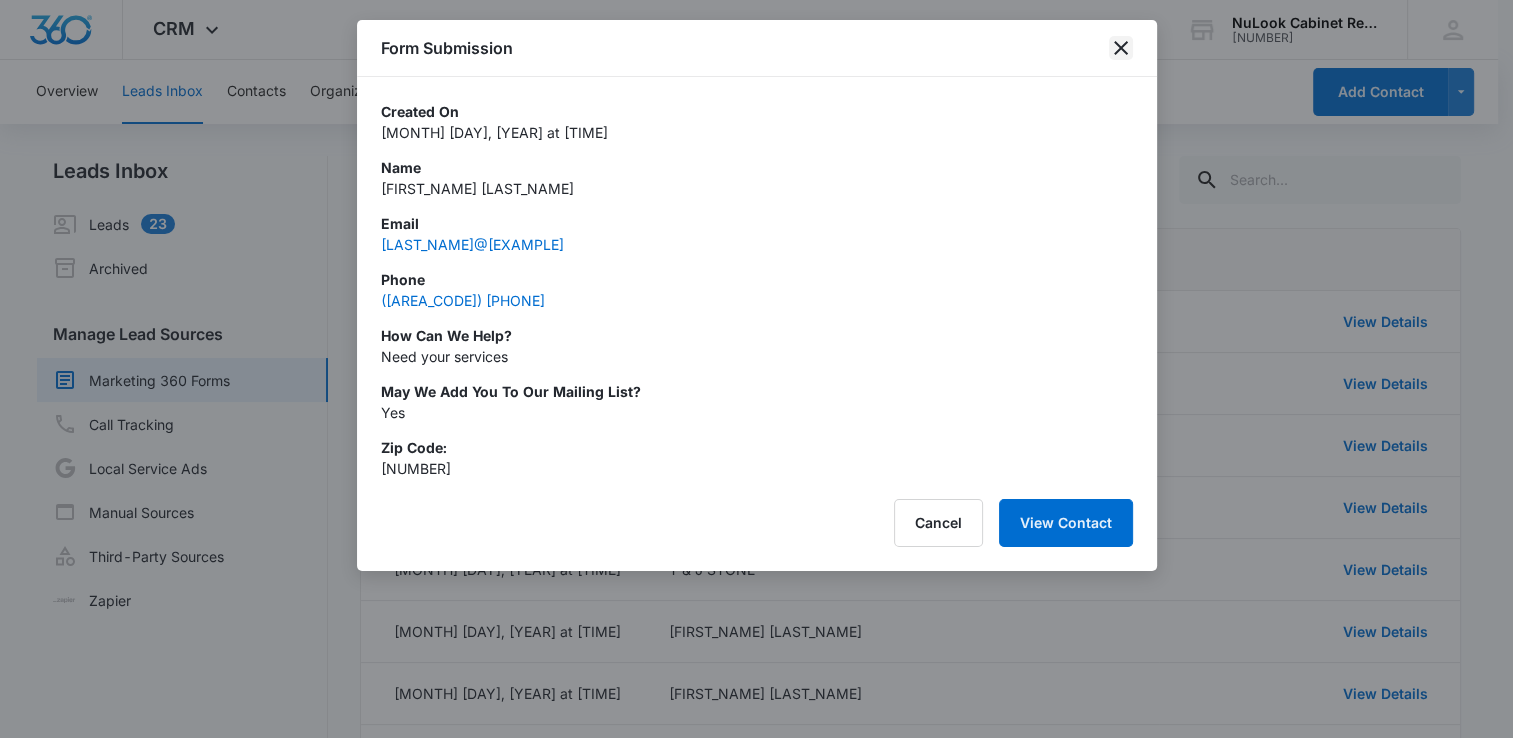 click 